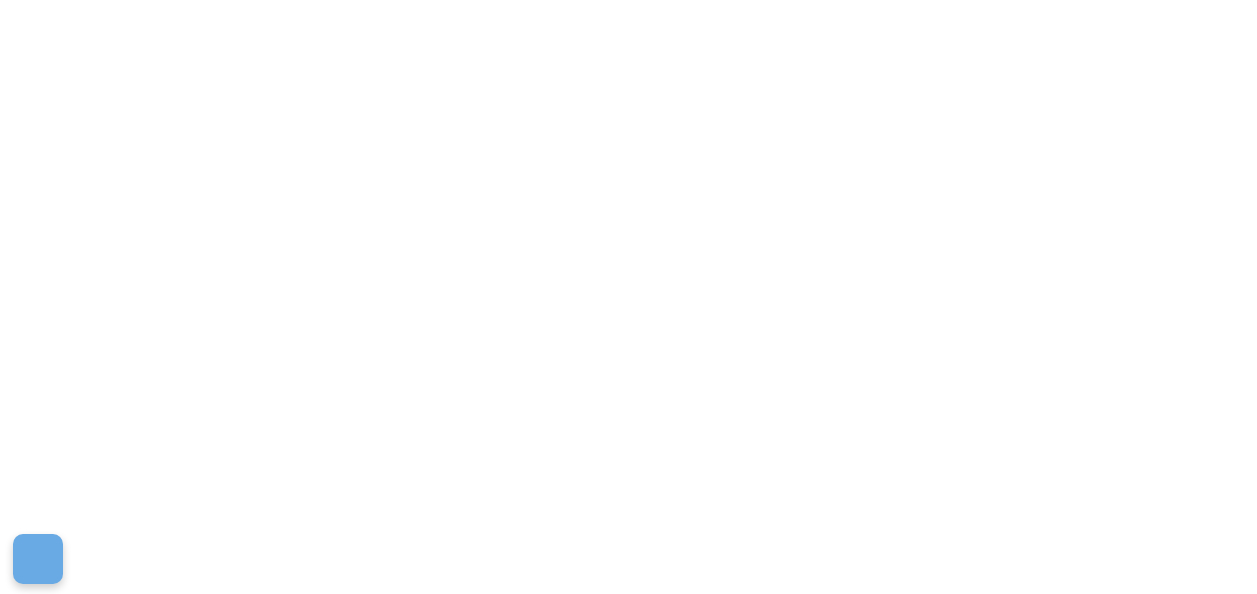 scroll, scrollTop: 0, scrollLeft: 0, axis: both 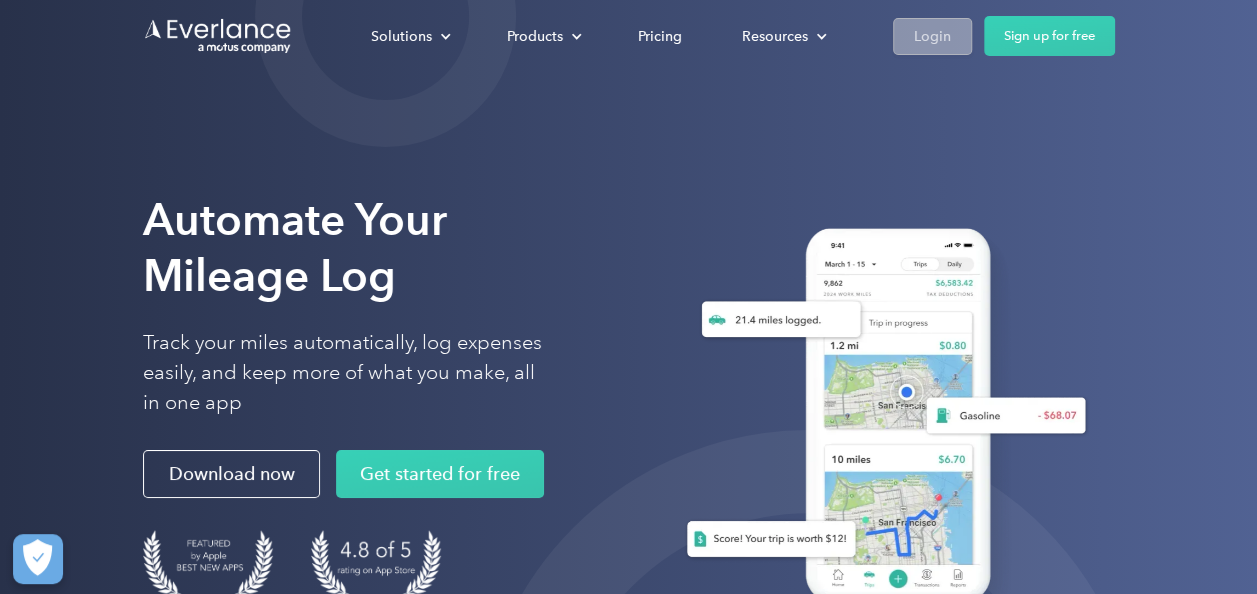 click on "Login" at bounding box center (932, 36) 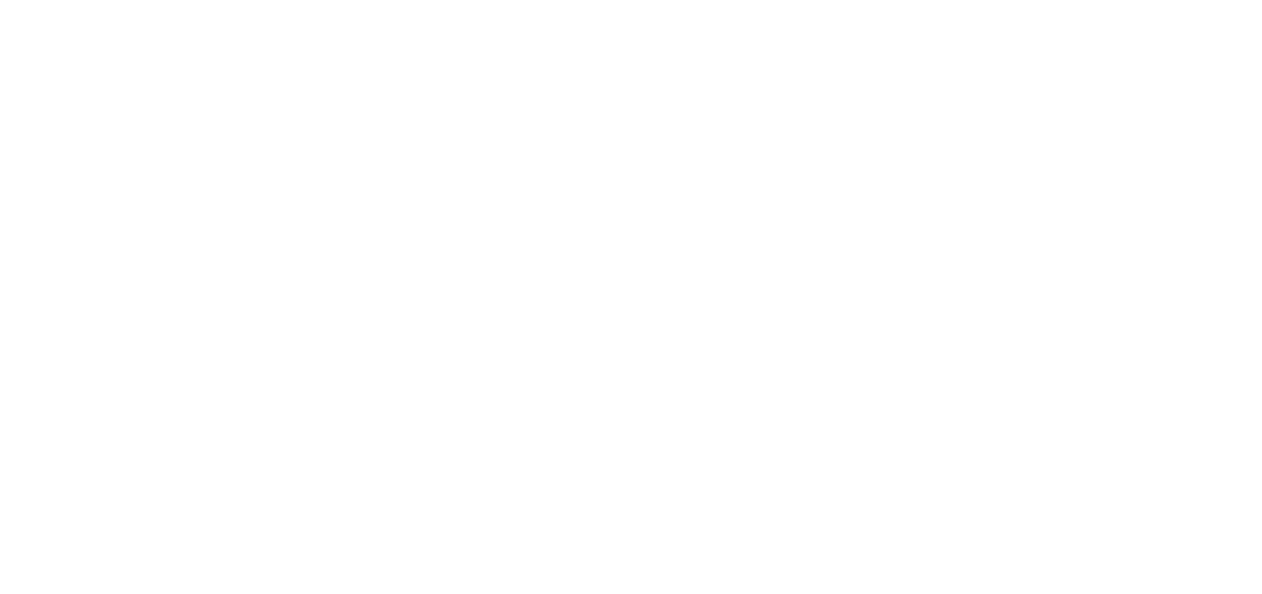 scroll, scrollTop: 0, scrollLeft: 0, axis: both 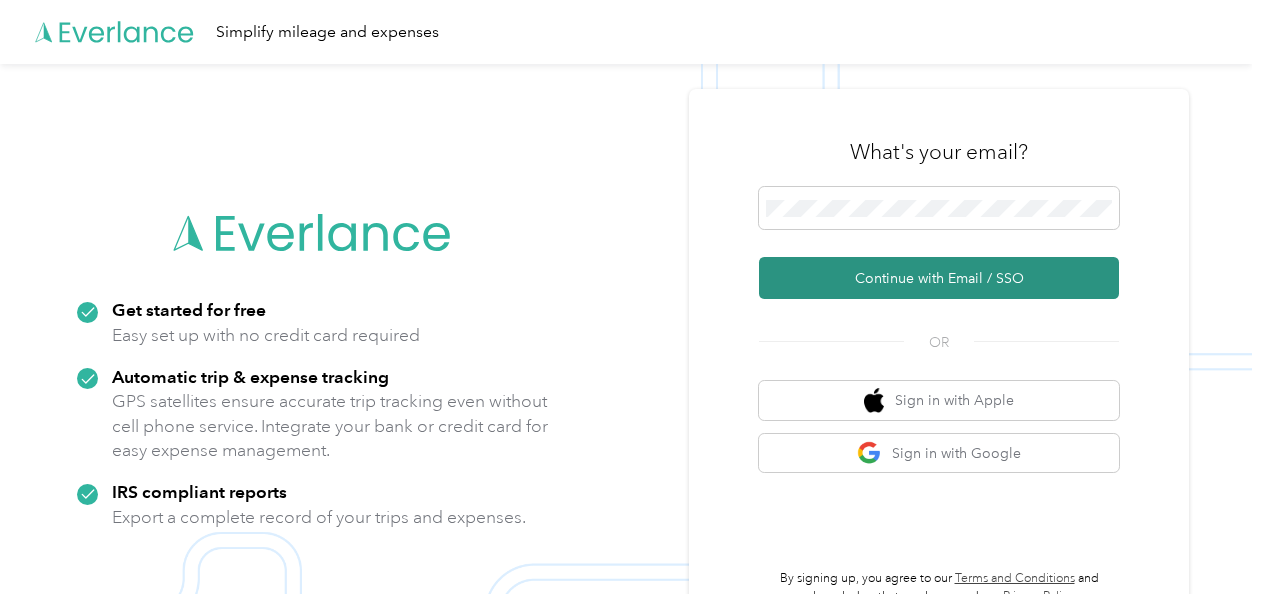 click on "Continue with Email / SSO" at bounding box center (939, 278) 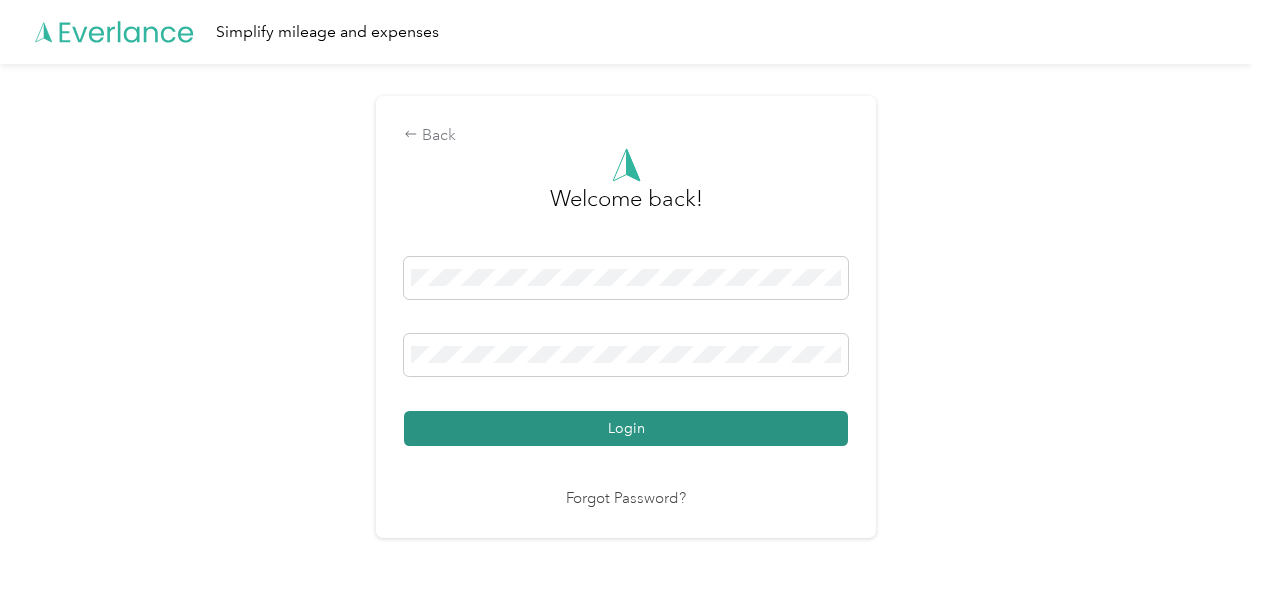 click on "Login" at bounding box center [626, 428] 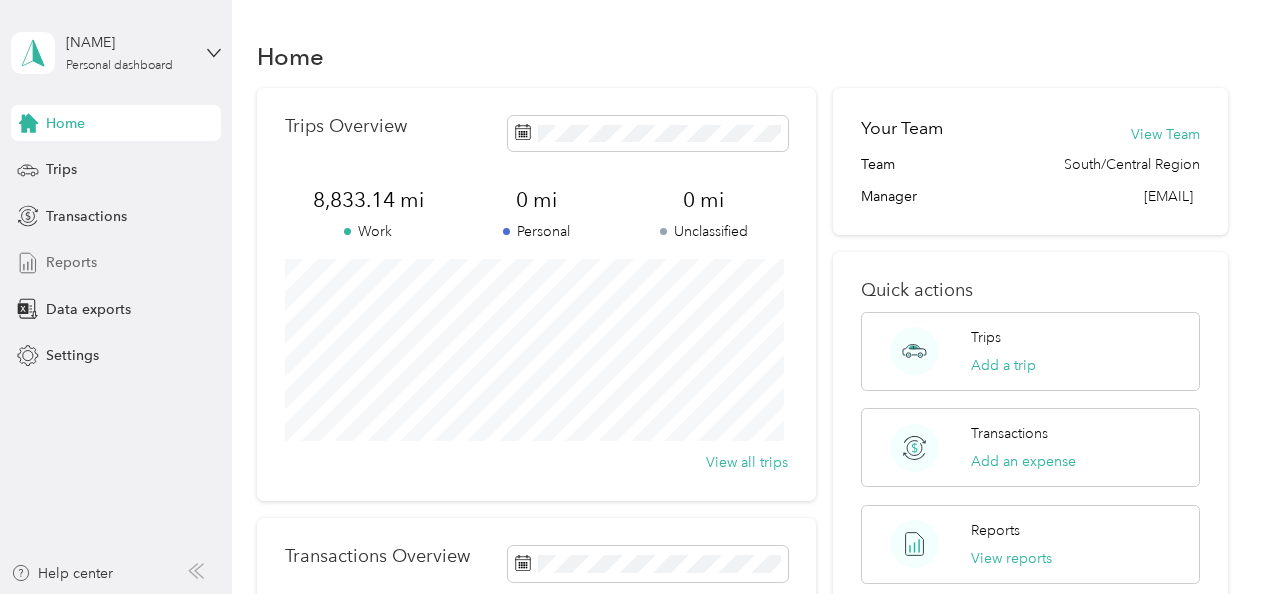 click on "Reports" at bounding box center [71, 262] 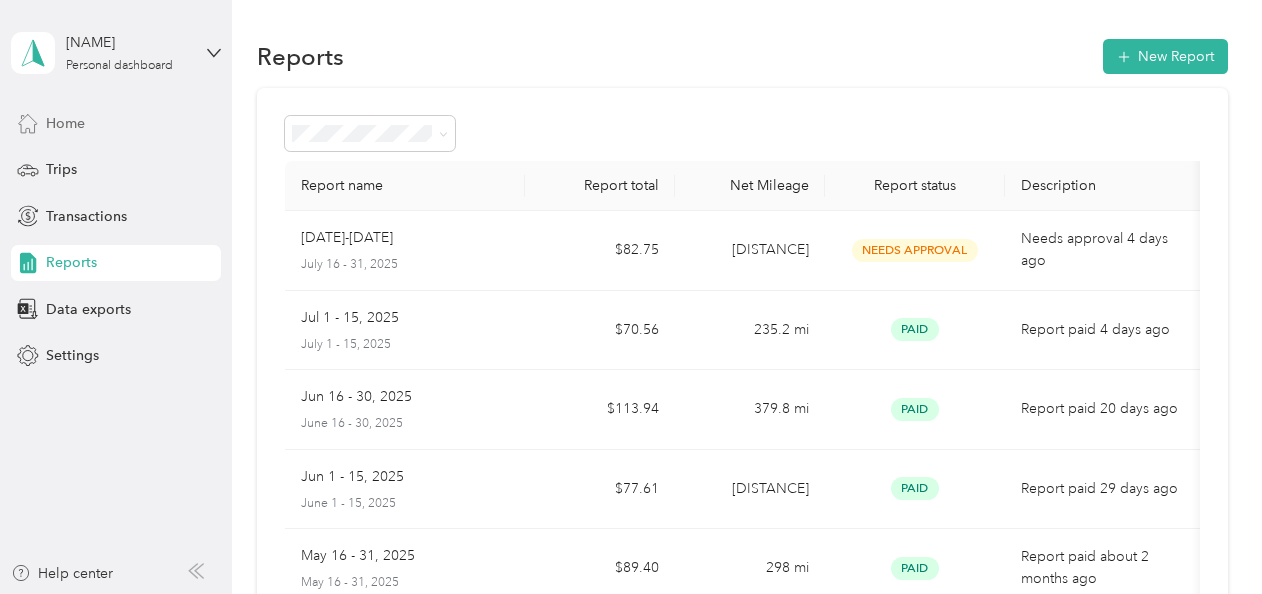 click on "Home" at bounding box center (65, 123) 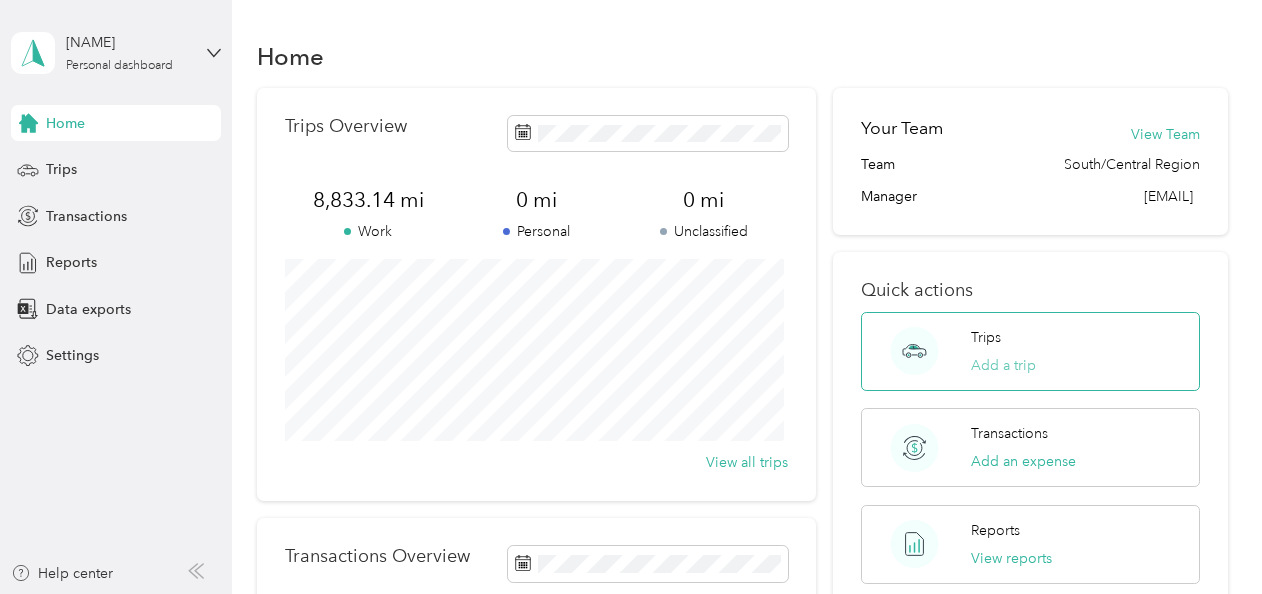 click on "Add a trip" at bounding box center (1003, 365) 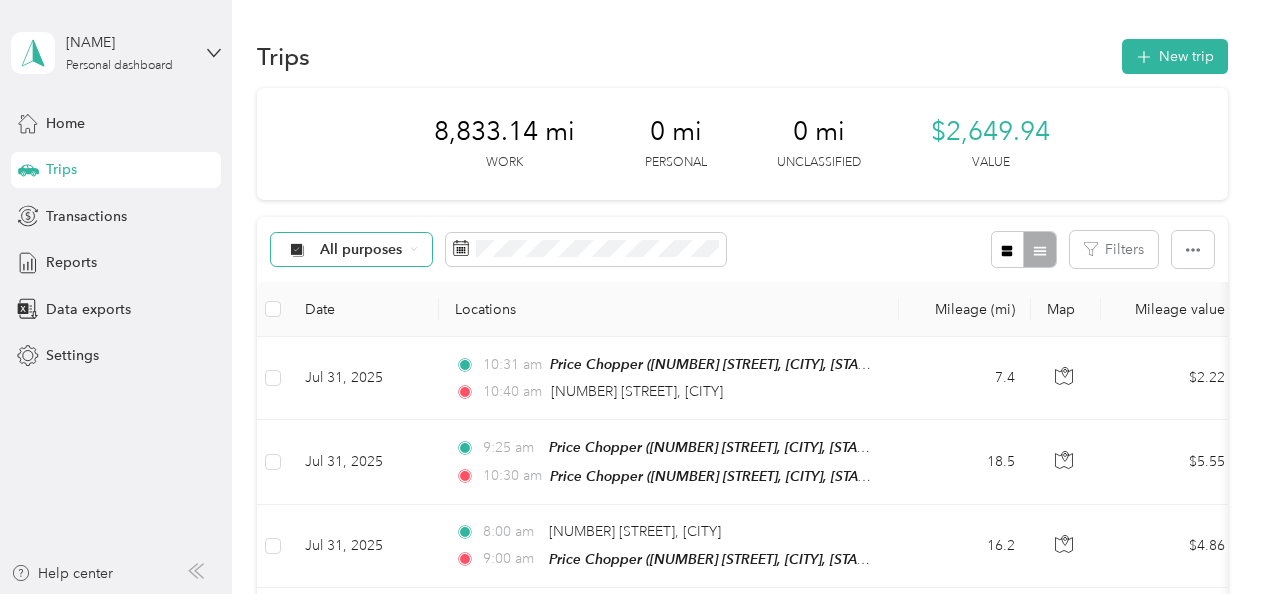click on "All purposes" at bounding box center [352, 250] 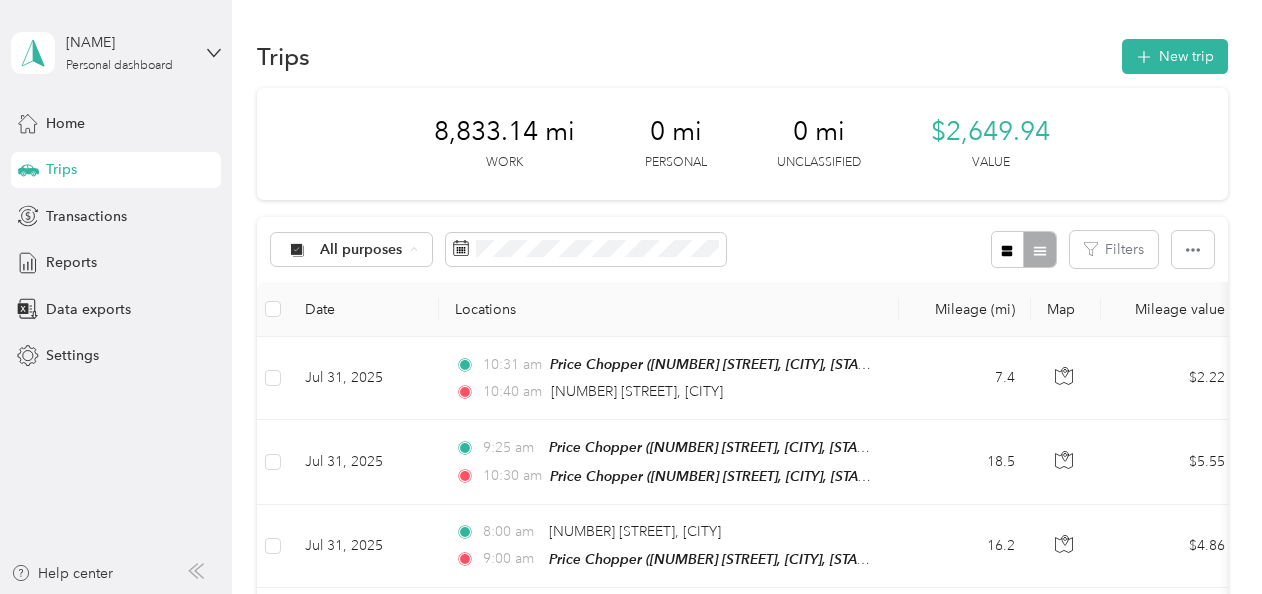 click on "Acosta" at bounding box center [368, 355] 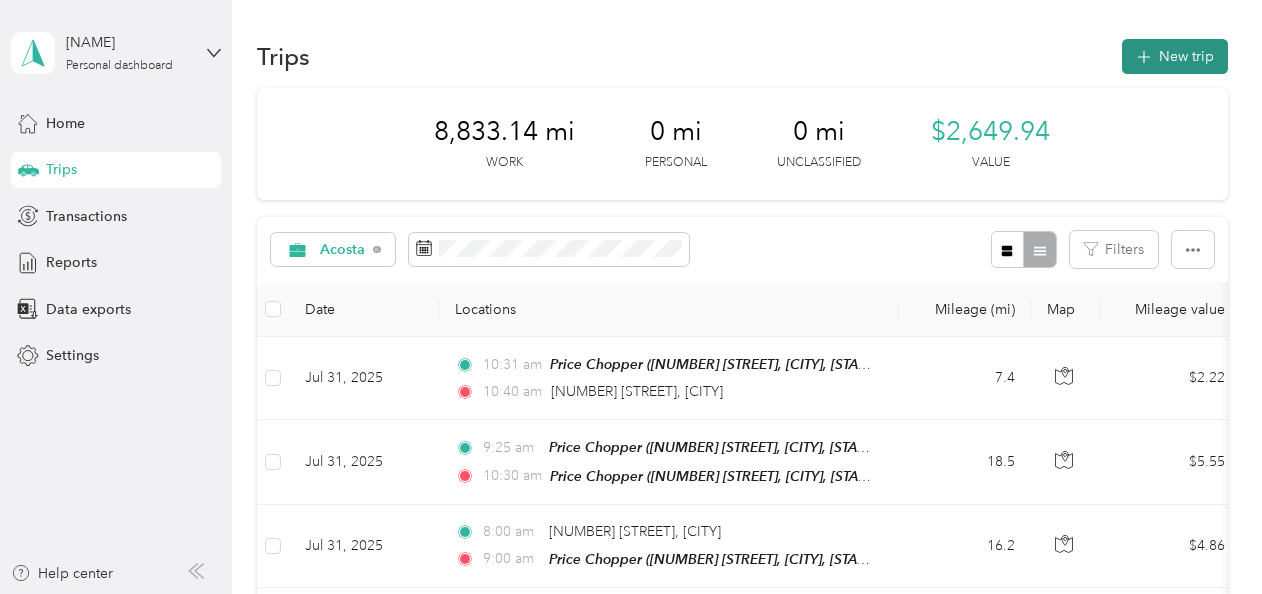 click on "New trip" at bounding box center (1175, 56) 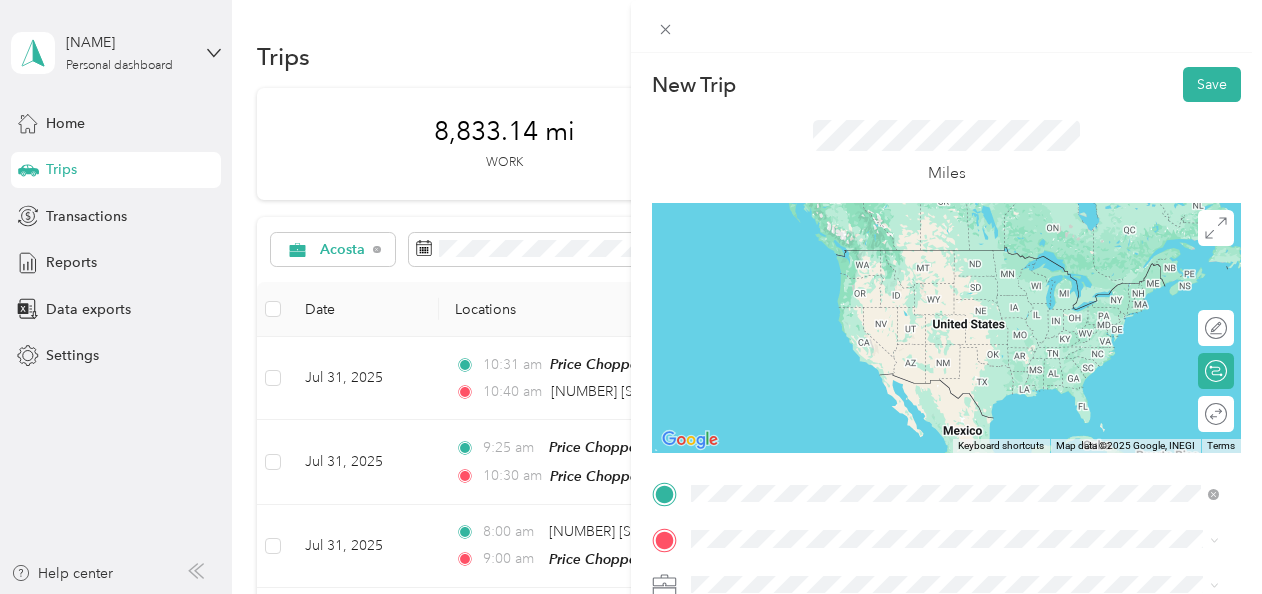 click on "[NUMBER] [STREET]
[CITY], [STATE] [POSTAL_CODE], [COUNTRY]" at bounding box center [873, 440] 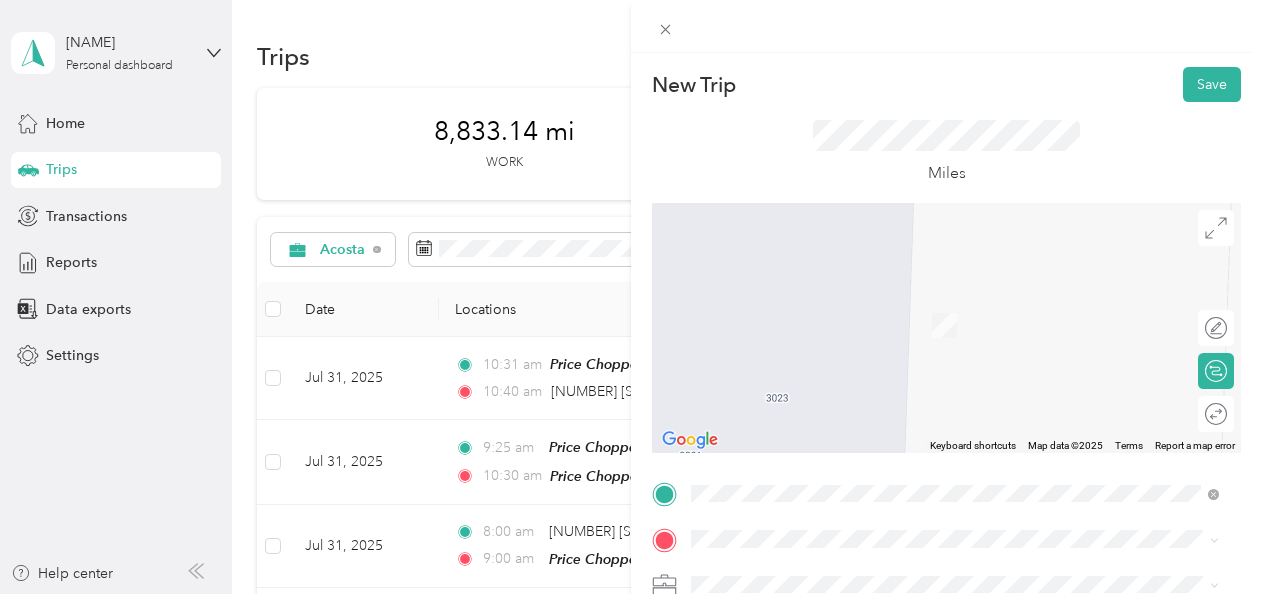 click on "TEAM Price Chopper [NUMBER] [STREET], [POSTAL_CODE], [CITY], [STATE], [COUNTRY]" at bounding box center (942, 382) 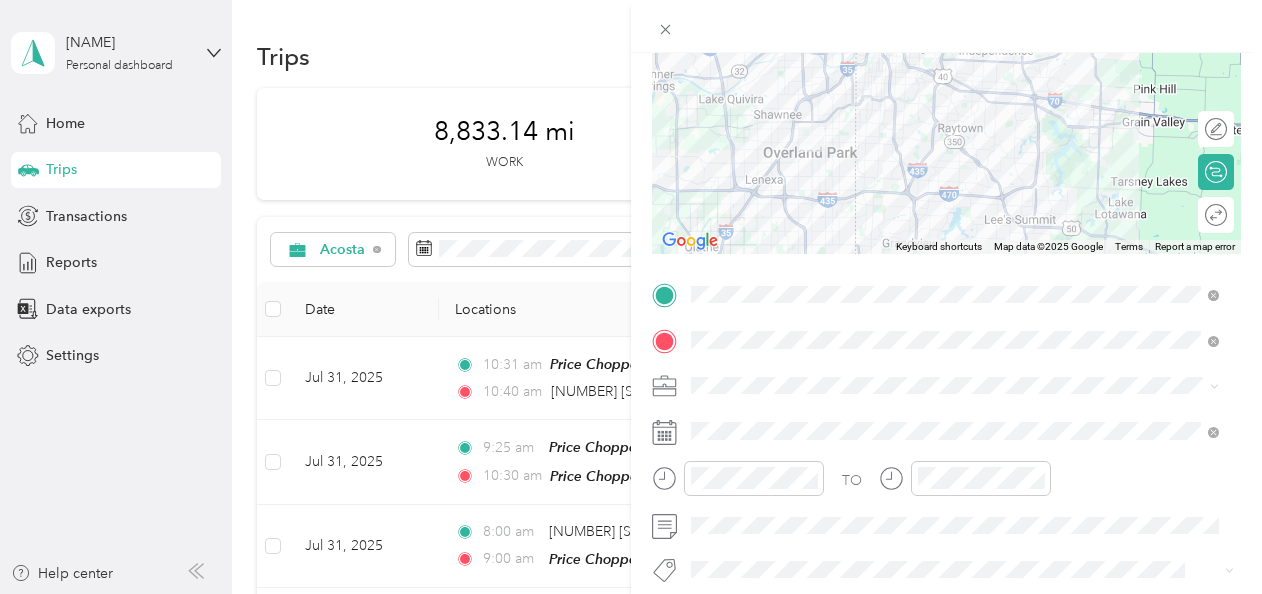 scroll, scrollTop: 200, scrollLeft: 0, axis: vertical 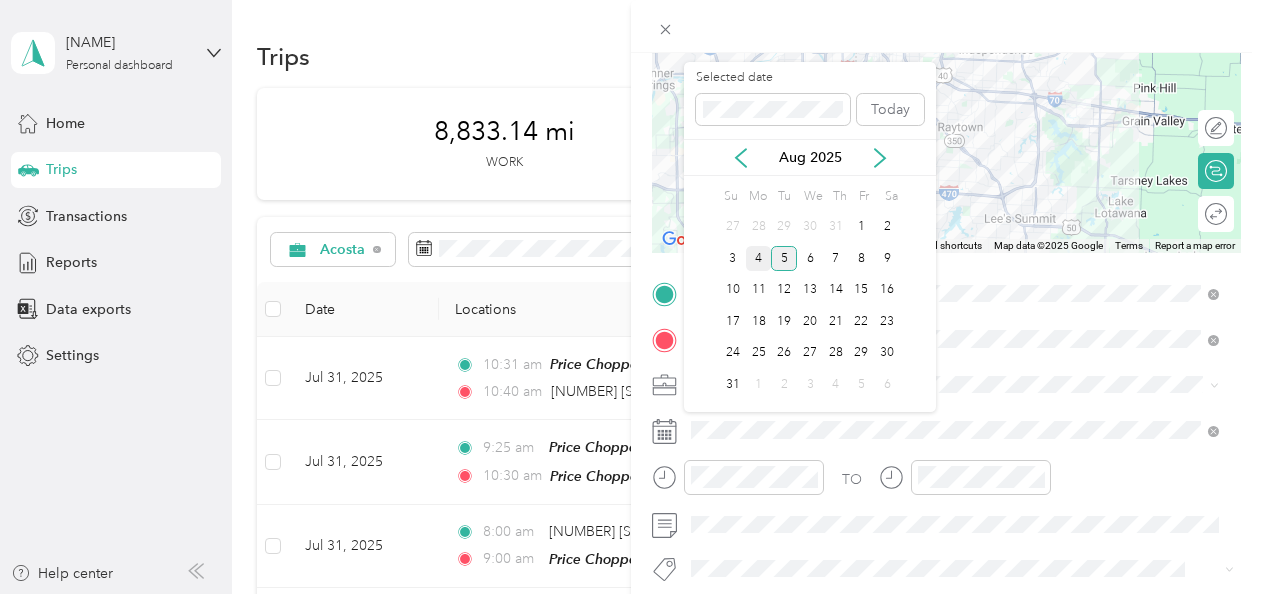 click on "4" at bounding box center [759, 258] 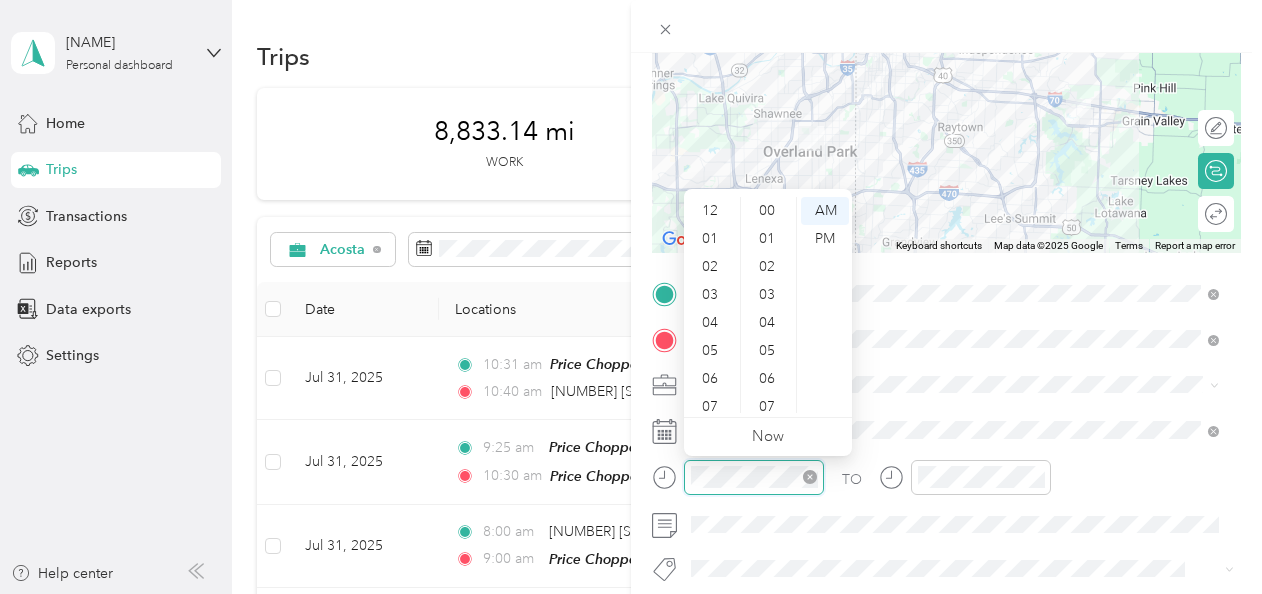 scroll, scrollTop: 1092, scrollLeft: 0, axis: vertical 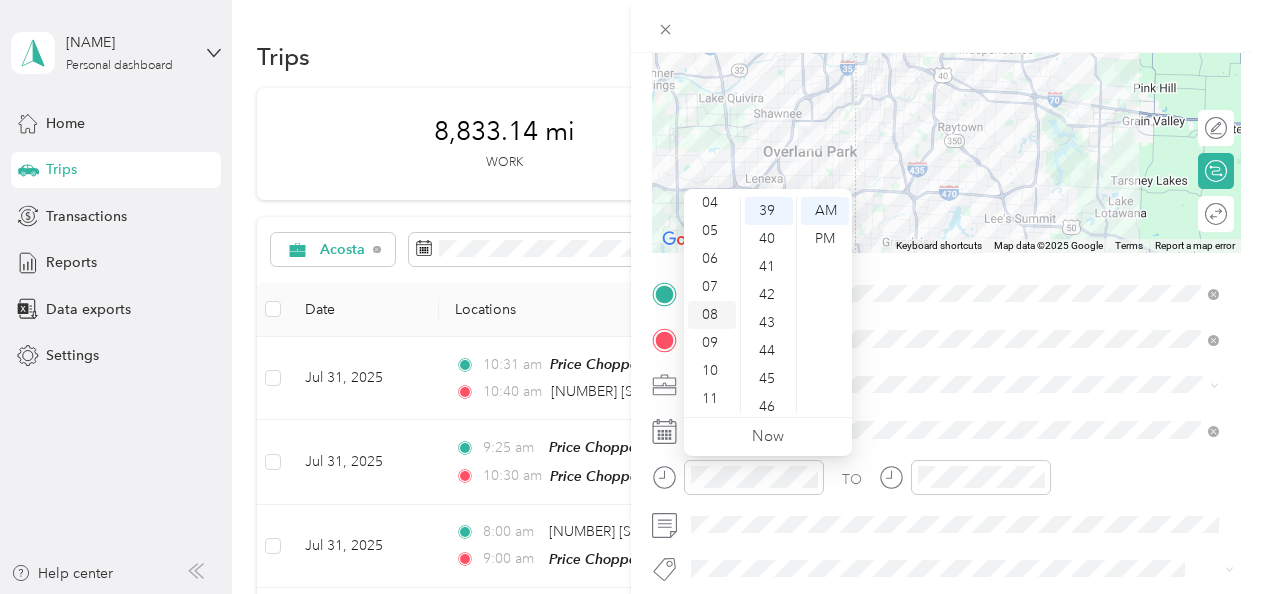 click on "08" at bounding box center (712, 315) 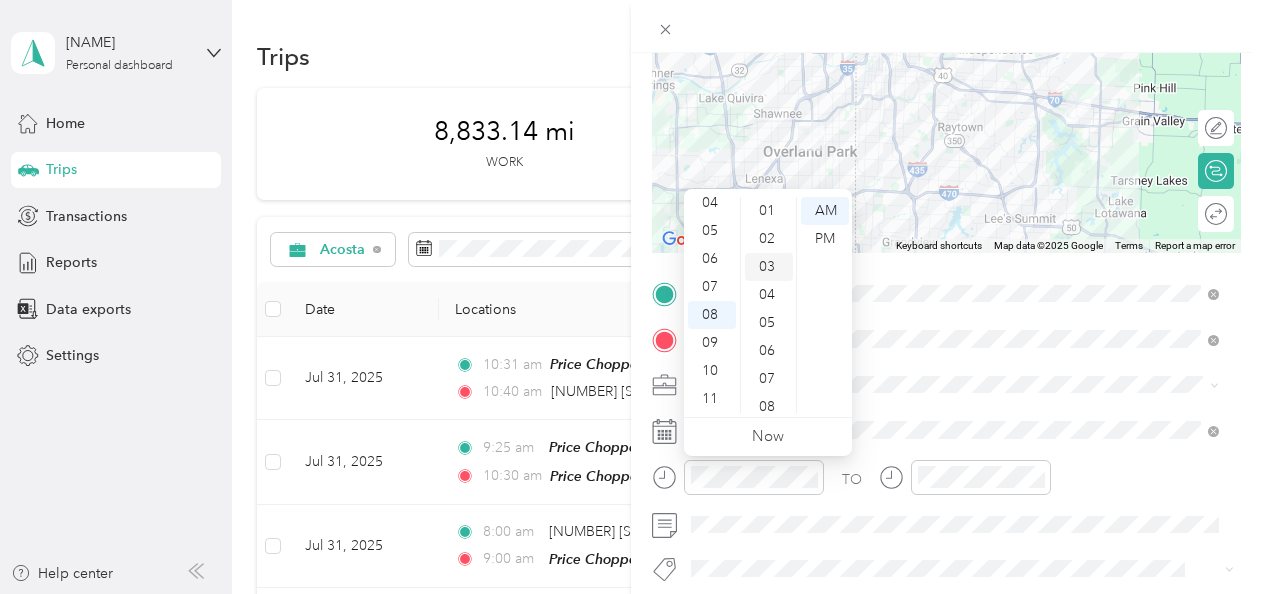 scroll, scrollTop: 0, scrollLeft: 0, axis: both 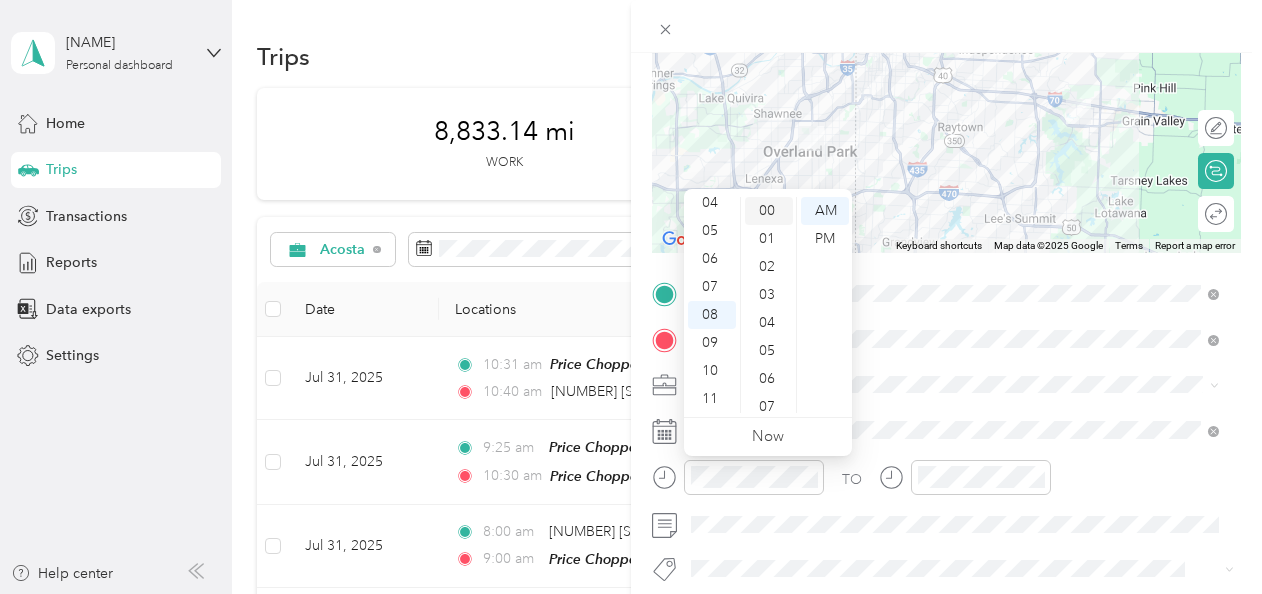 click on "00" at bounding box center [769, 211] 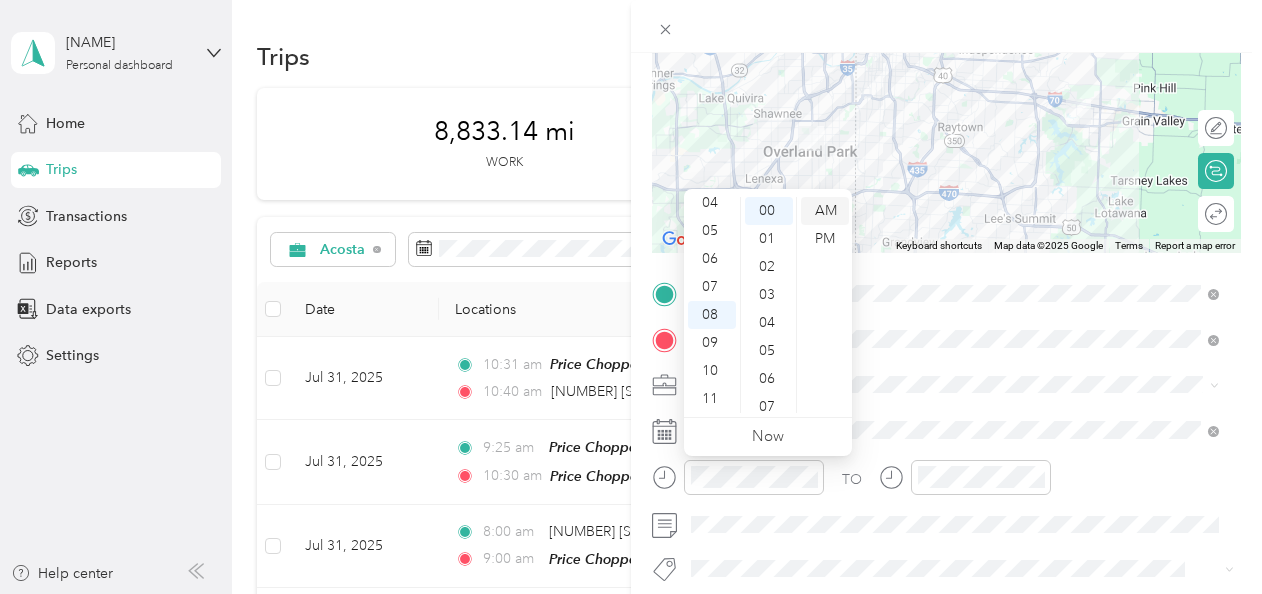 click on "AM" at bounding box center (825, 211) 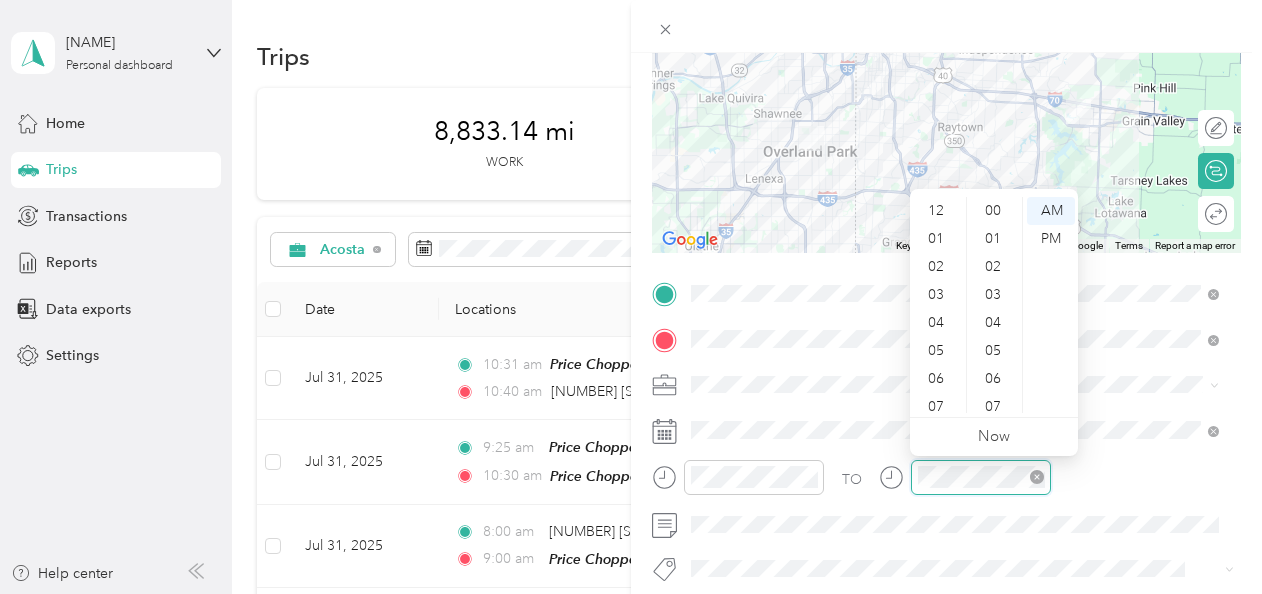 scroll, scrollTop: 1092, scrollLeft: 0, axis: vertical 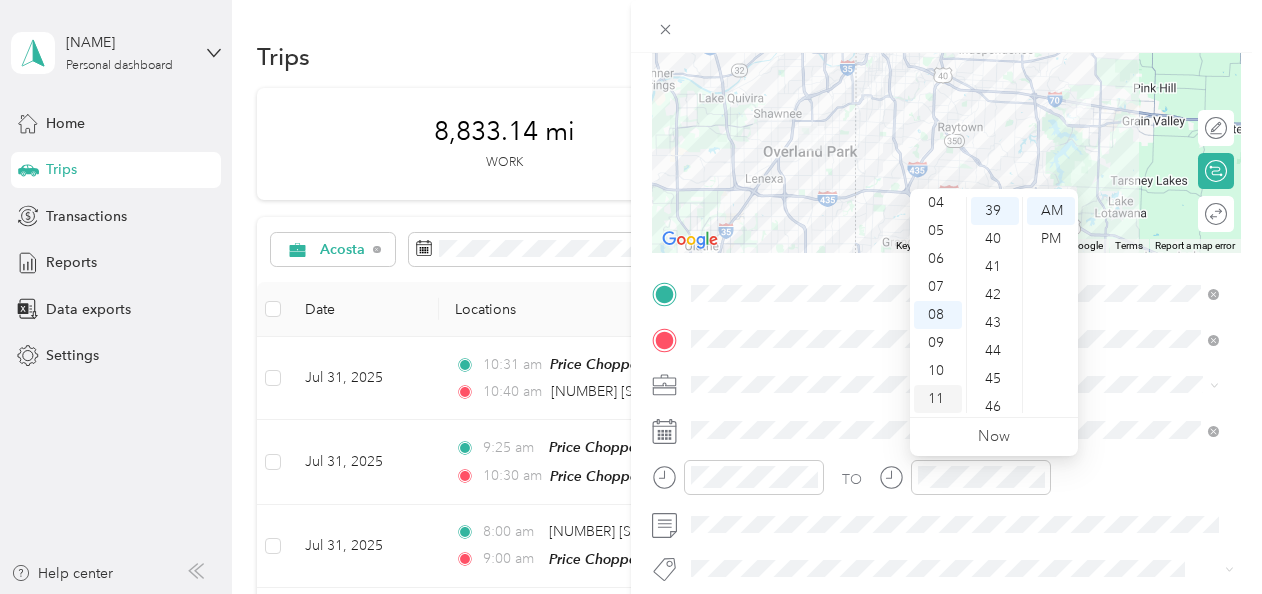click on "11" at bounding box center [938, 399] 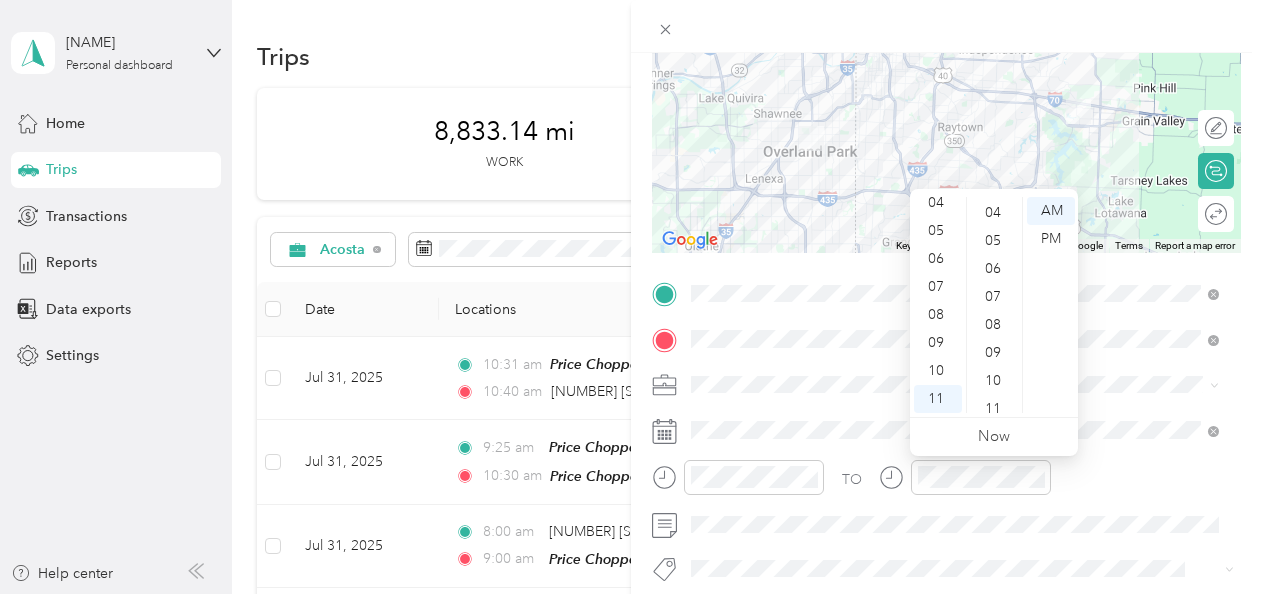 scroll, scrollTop: 0, scrollLeft: 0, axis: both 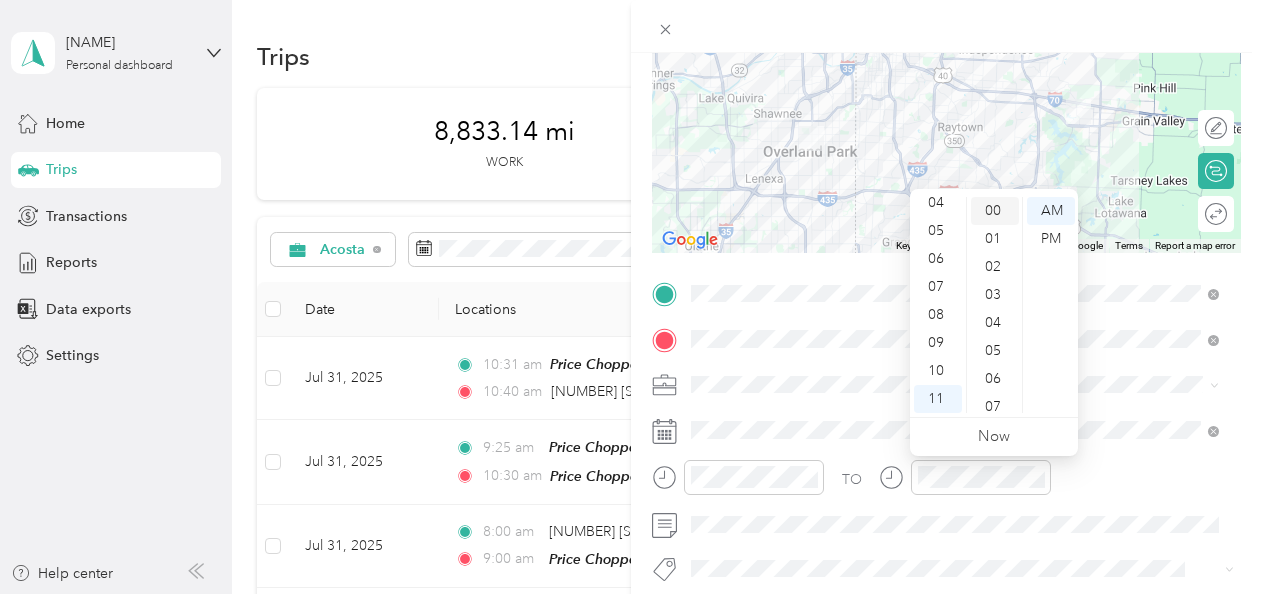 click on "00" at bounding box center [995, 211] 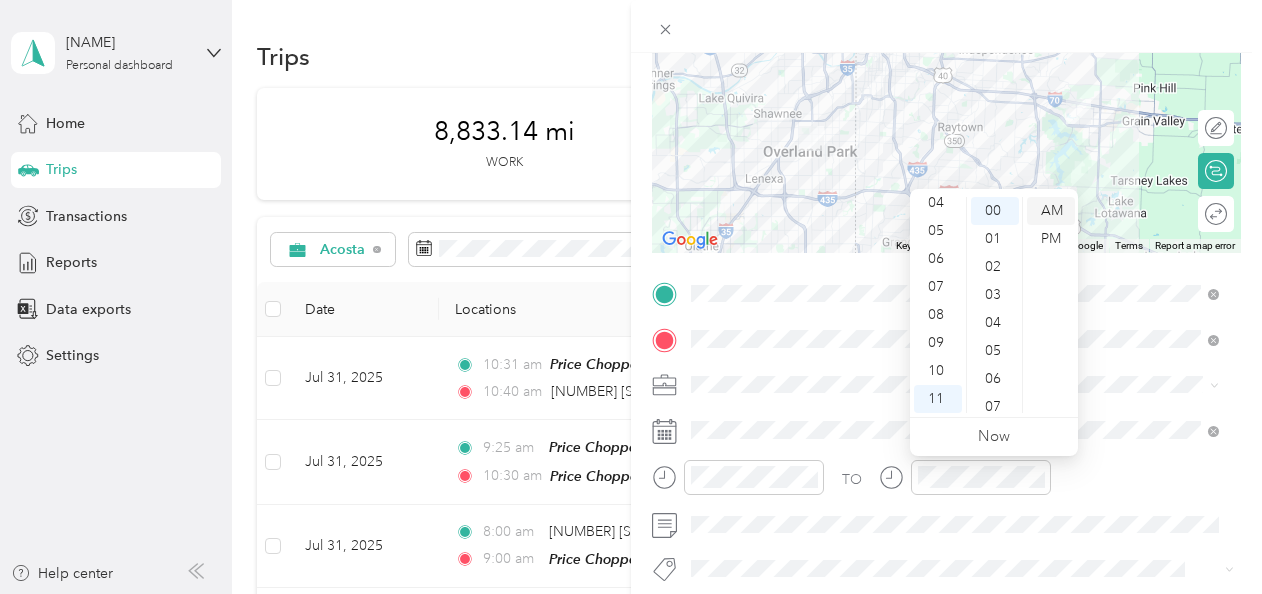 click on "AM" at bounding box center [1051, 211] 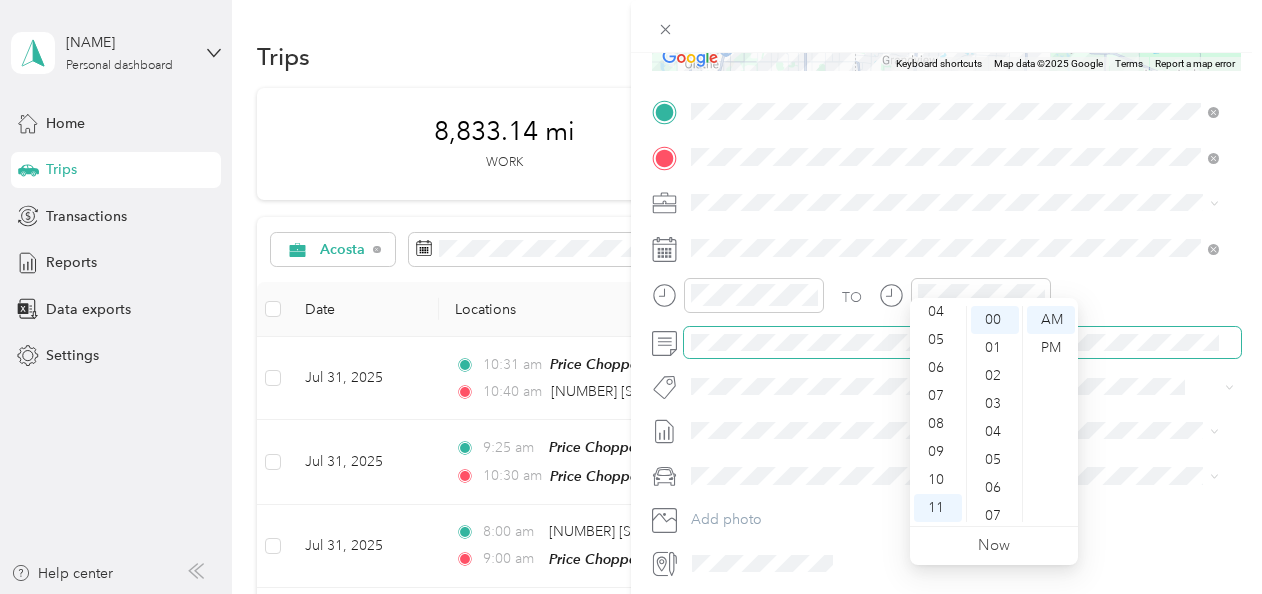 scroll, scrollTop: 400, scrollLeft: 0, axis: vertical 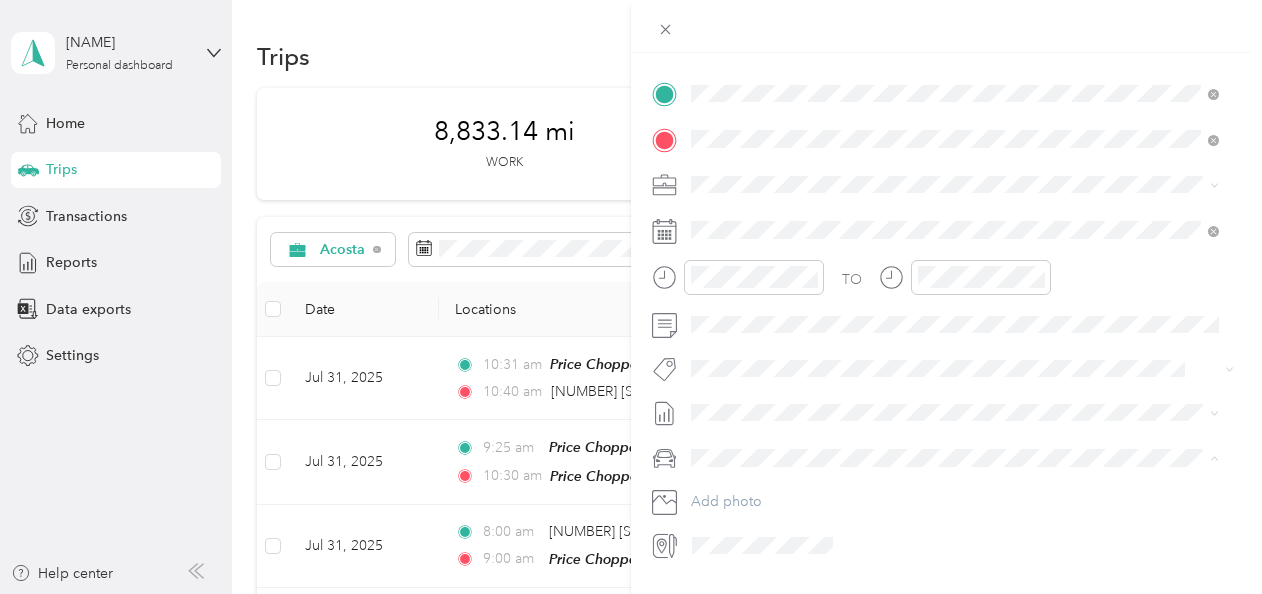 click on "Buds Ride" at bounding box center [955, 492] 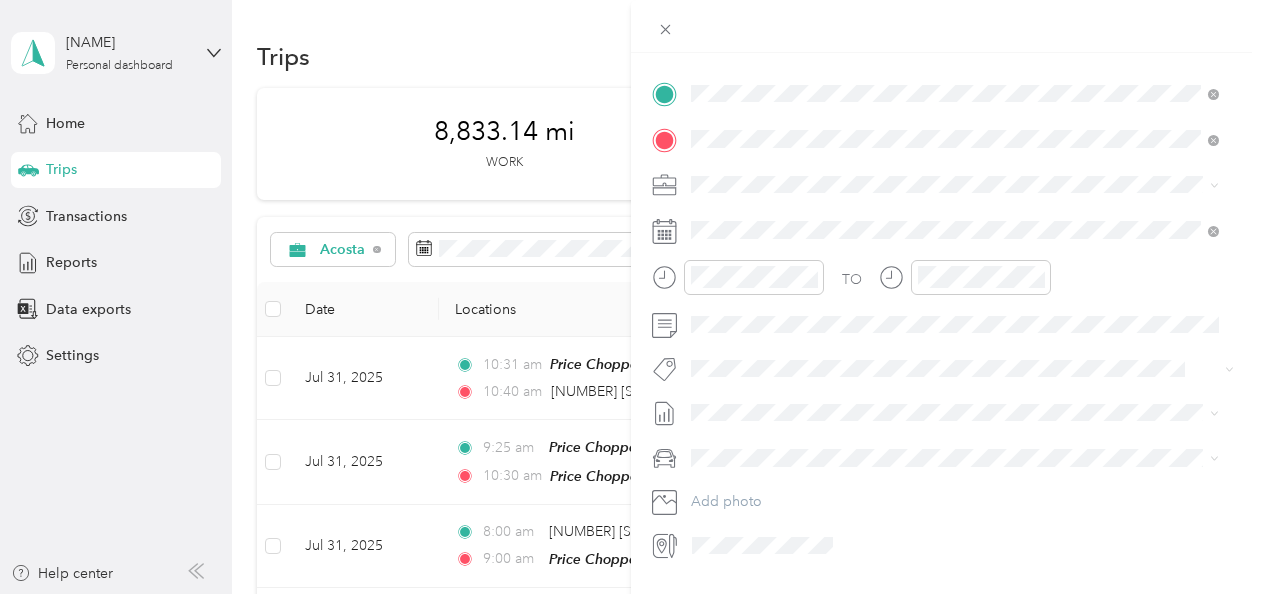 scroll, scrollTop: 0, scrollLeft: 0, axis: both 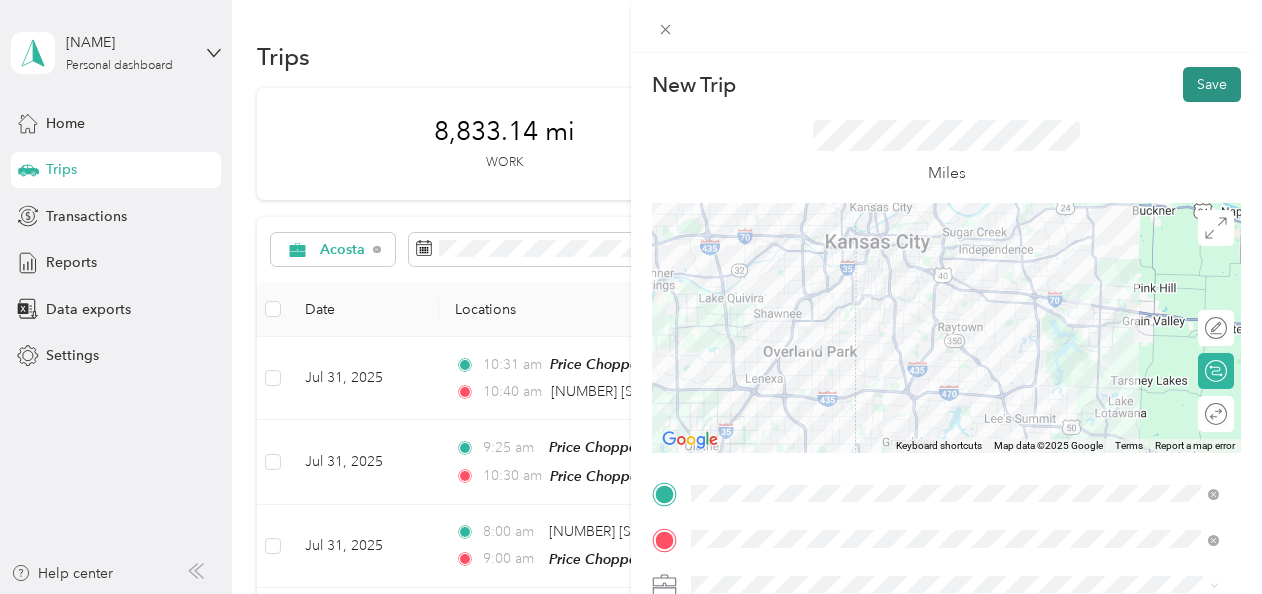 click on "Save" at bounding box center (1212, 84) 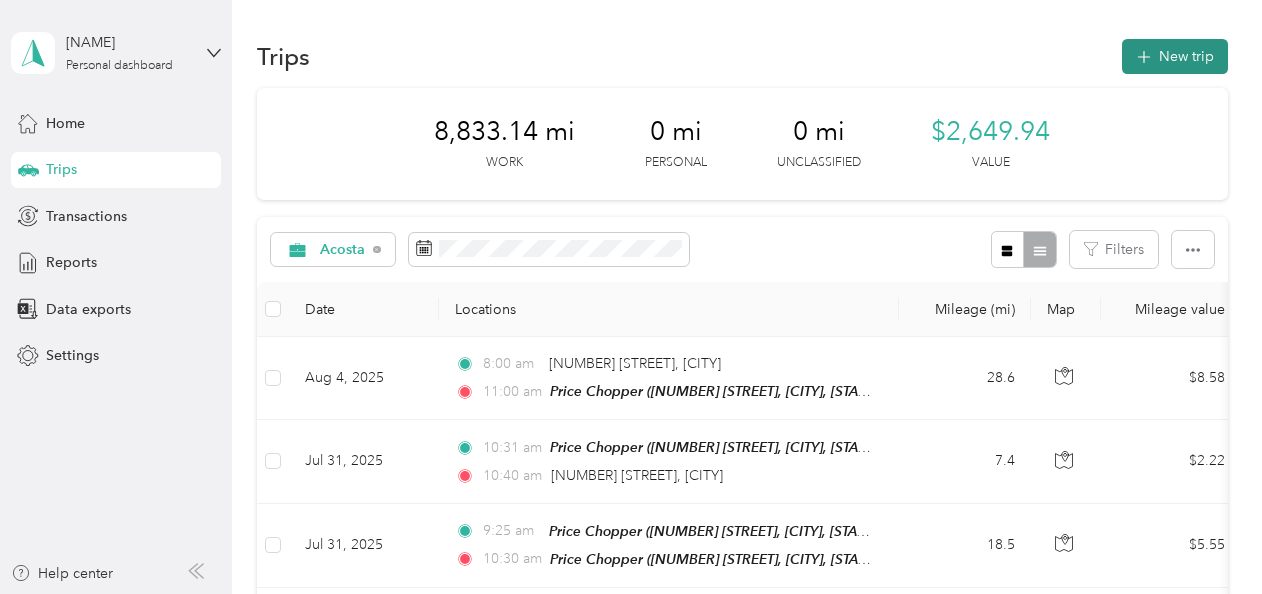 click on "New trip" at bounding box center [1175, 56] 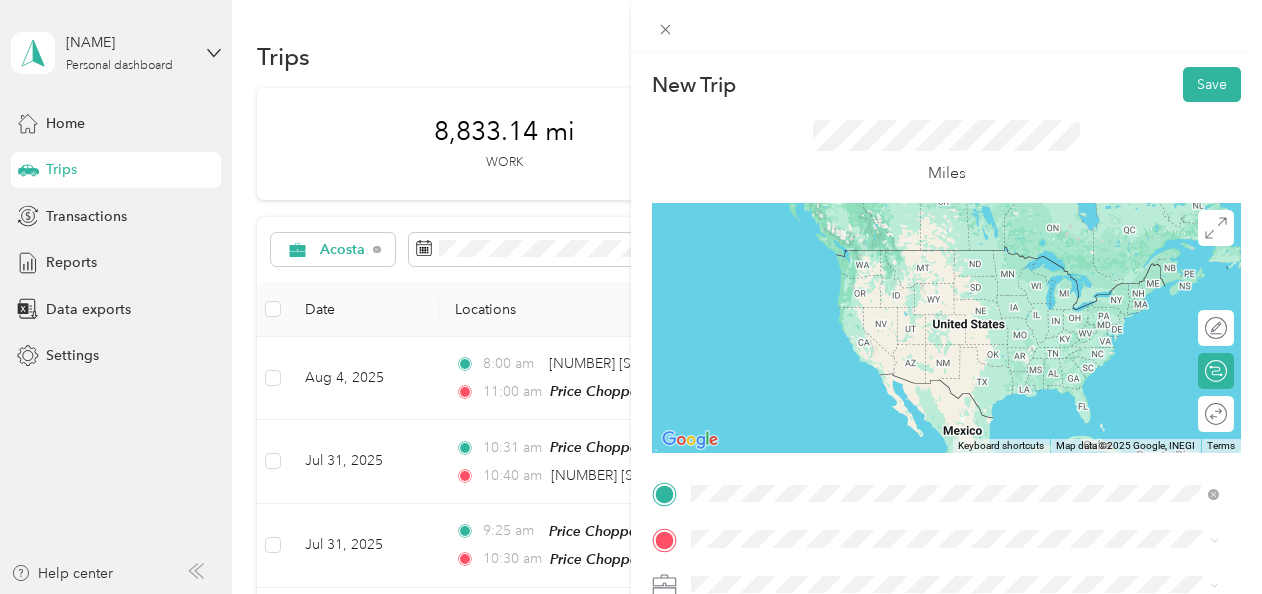 click on "TEAM Price Chopper [NUMBER] [STREET], [POSTAL_CODE], [CITY], [STATE], [COUNTRY]" at bounding box center (942, 342) 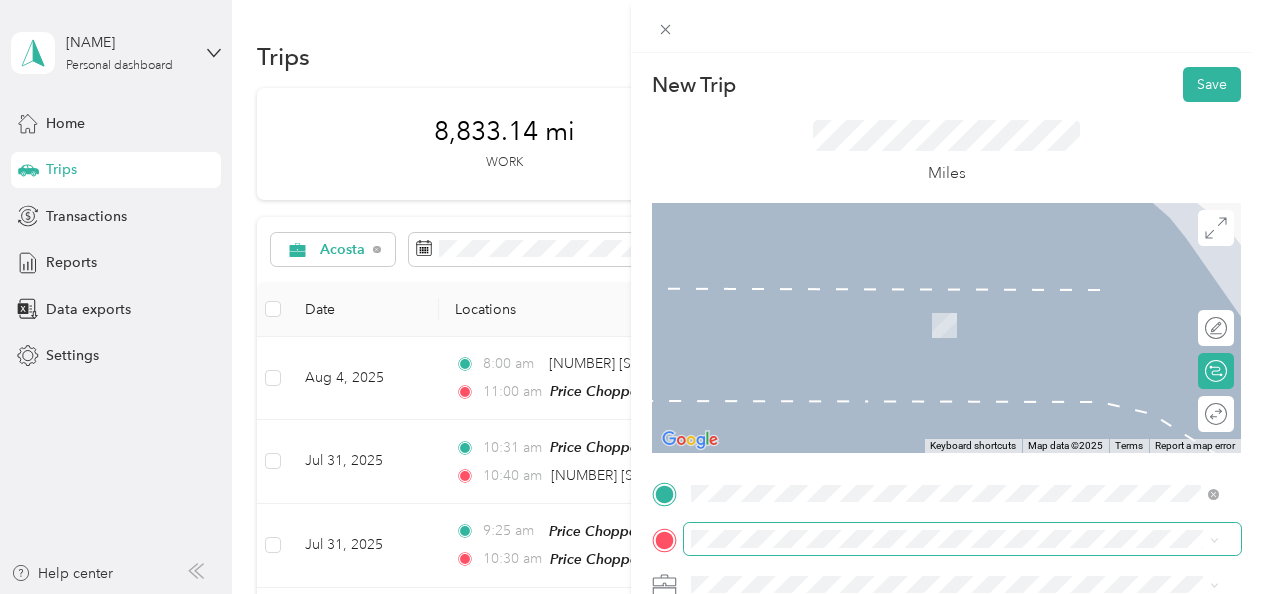 scroll, scrollTop: 100, scrollLeft: 0, axis: vertical 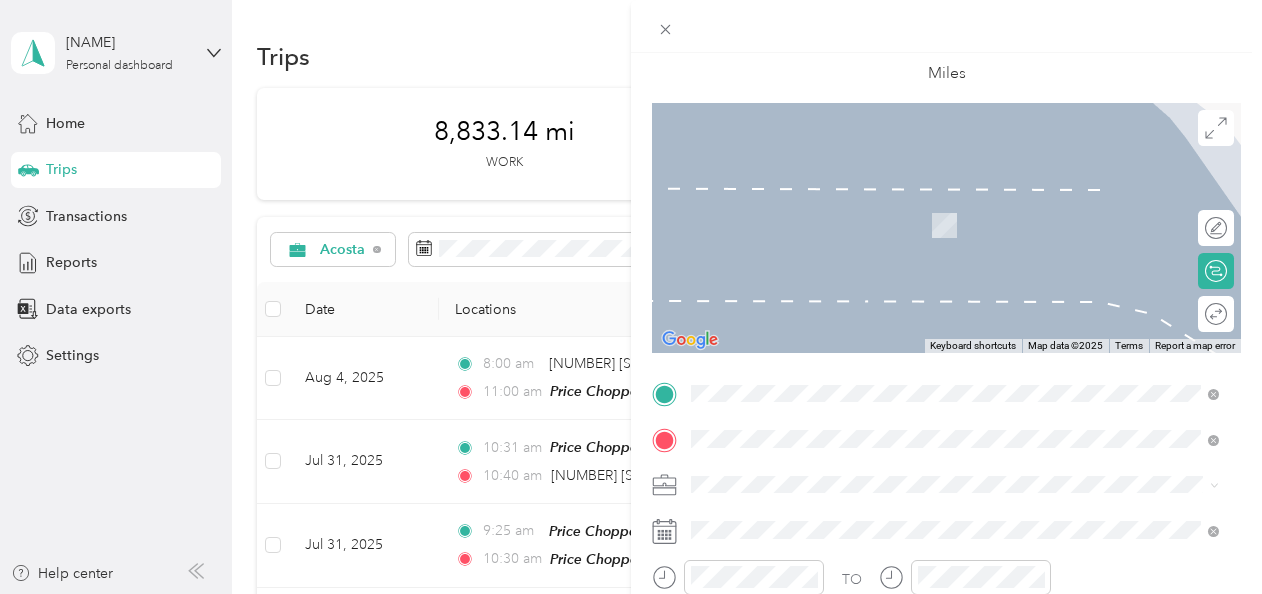 click on "[NUMBER] [STREET], [POSTAL_CODE], [CITY], [STATE], [COUNTRY]" at bounding box center [942, 232] 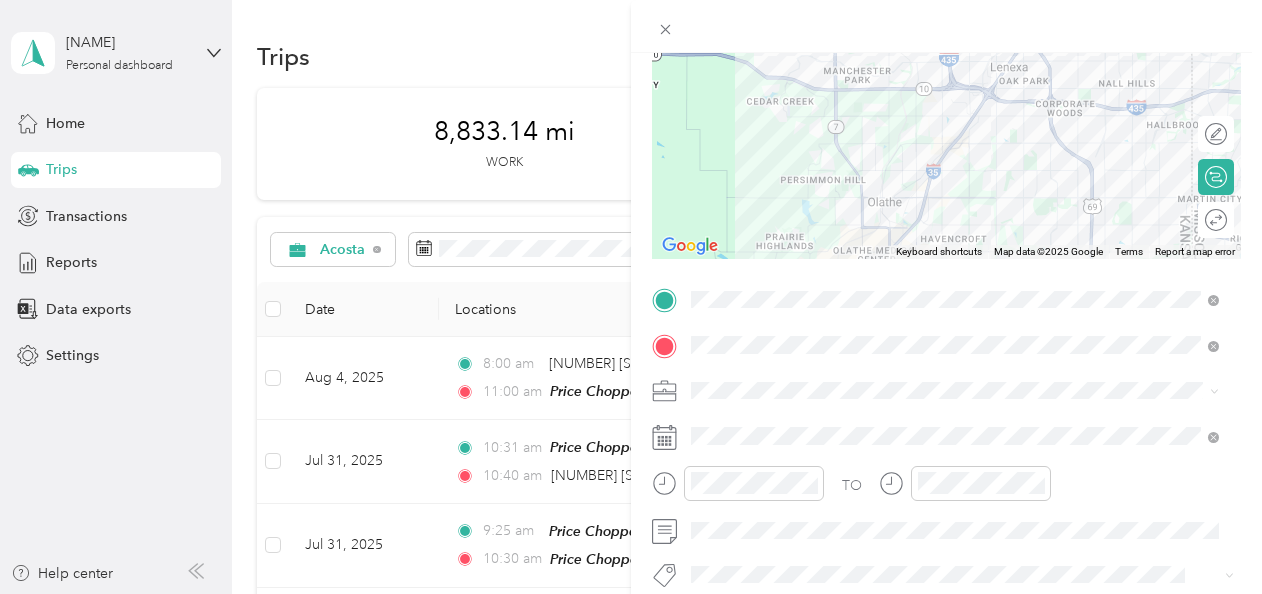 scroll, scrollTop: 200, scrollLeft: 0, axis: vertical 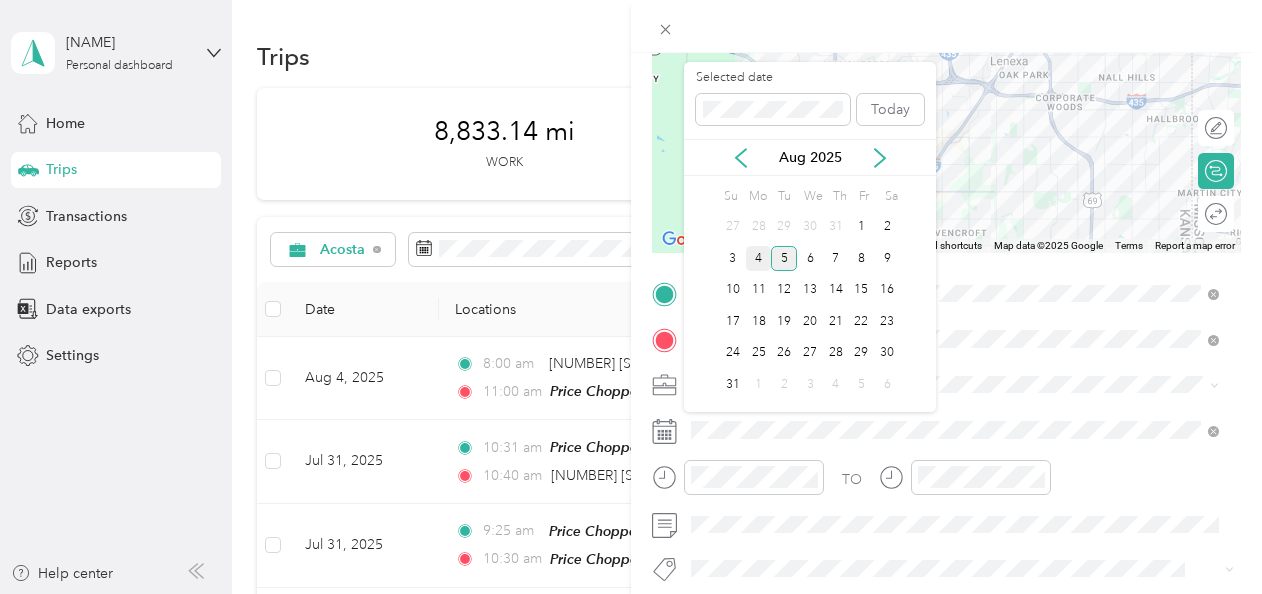 click on "4" at bounding box center [759, 258] 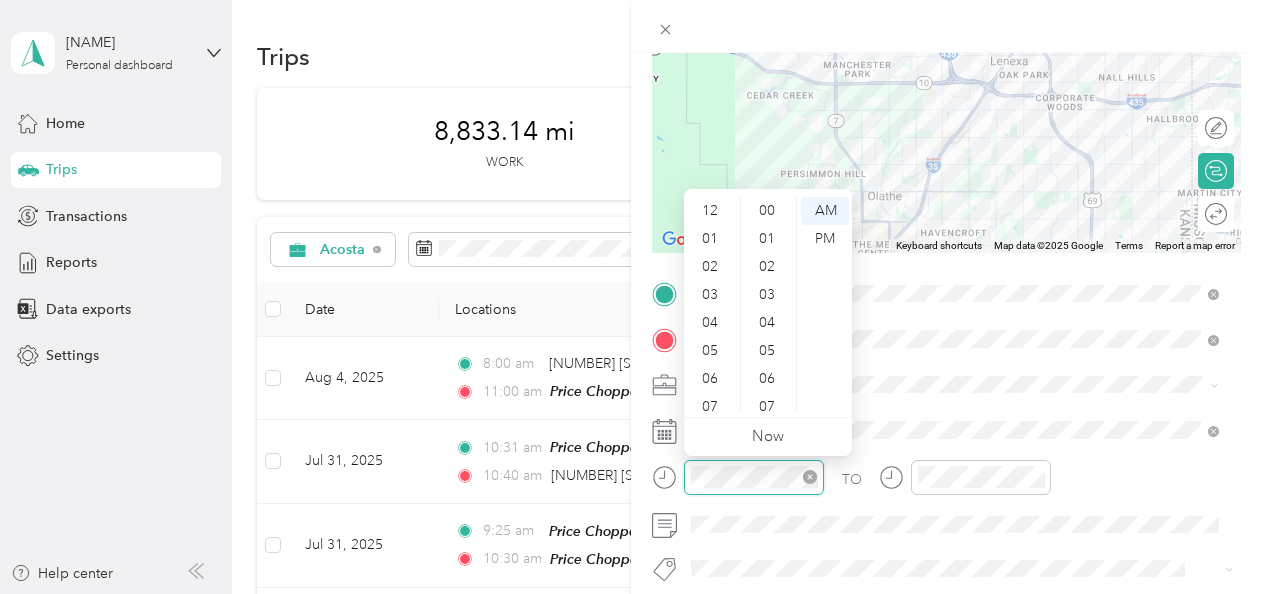 scroll, scrollTop: 1202, scrollLeft: 0, axis: vertical 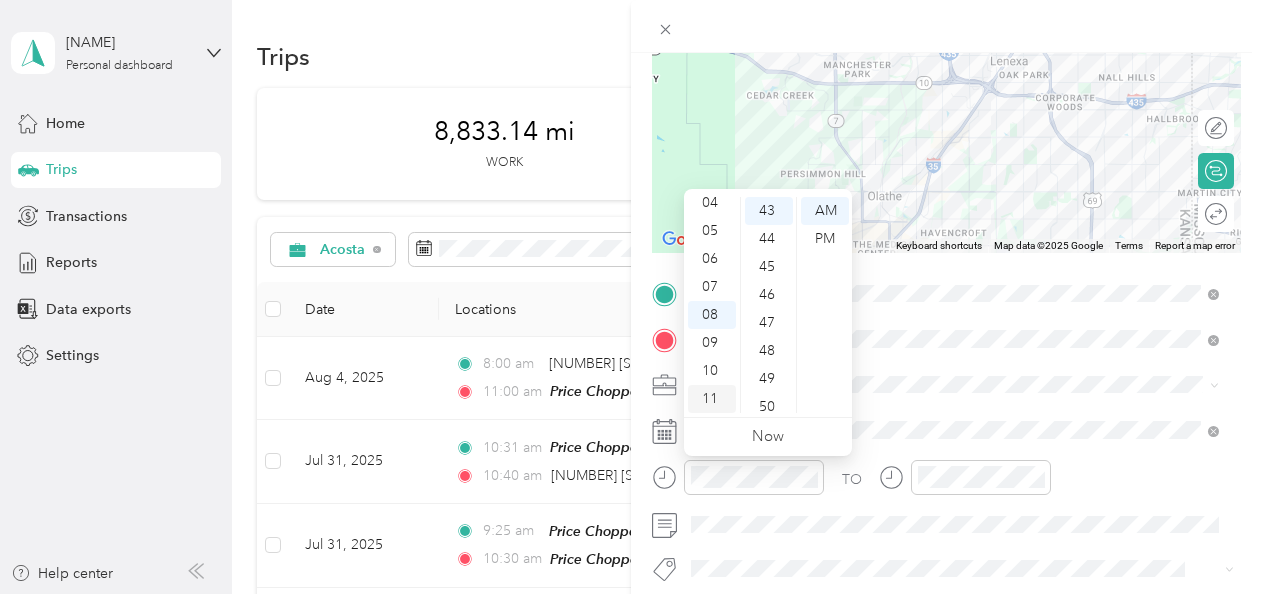click on "11" at bounding box center [712, 399] 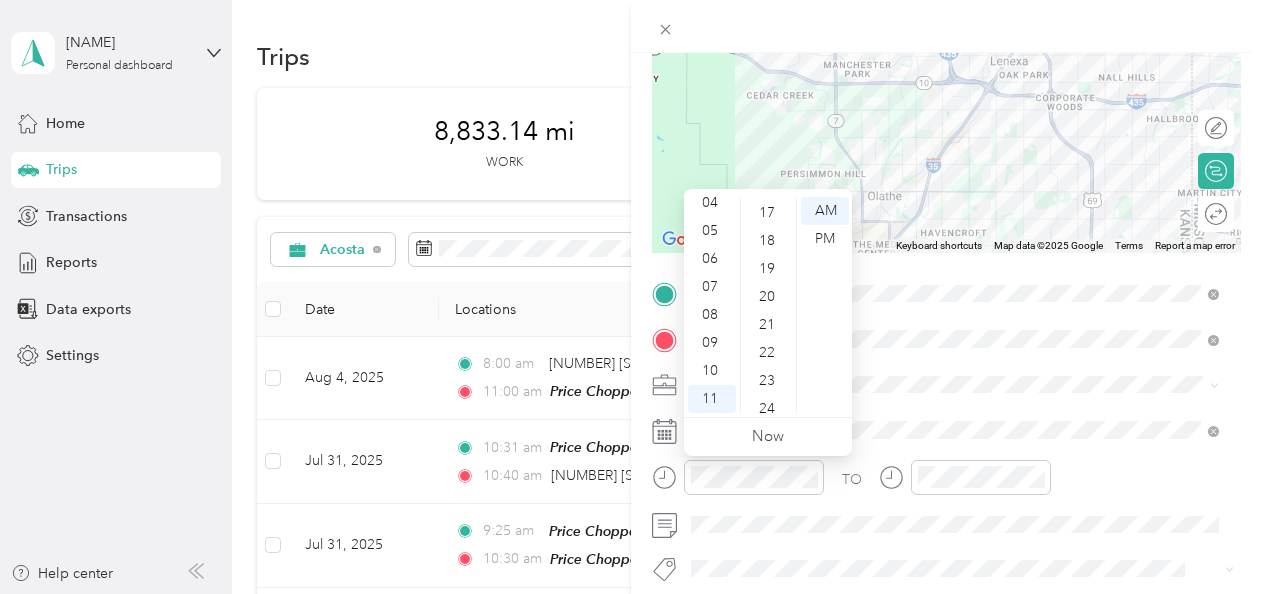 scroll, scrollTop: 404, scrollLeft: 0, axis: vertical 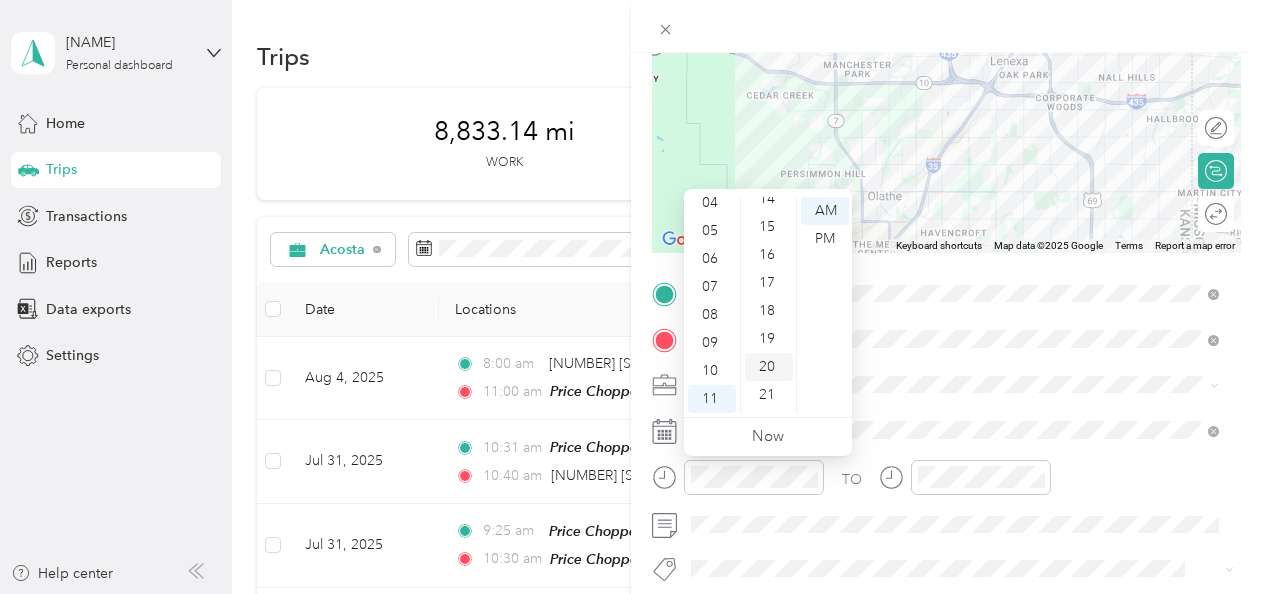 click on "20" at bounding box center [769, 367] 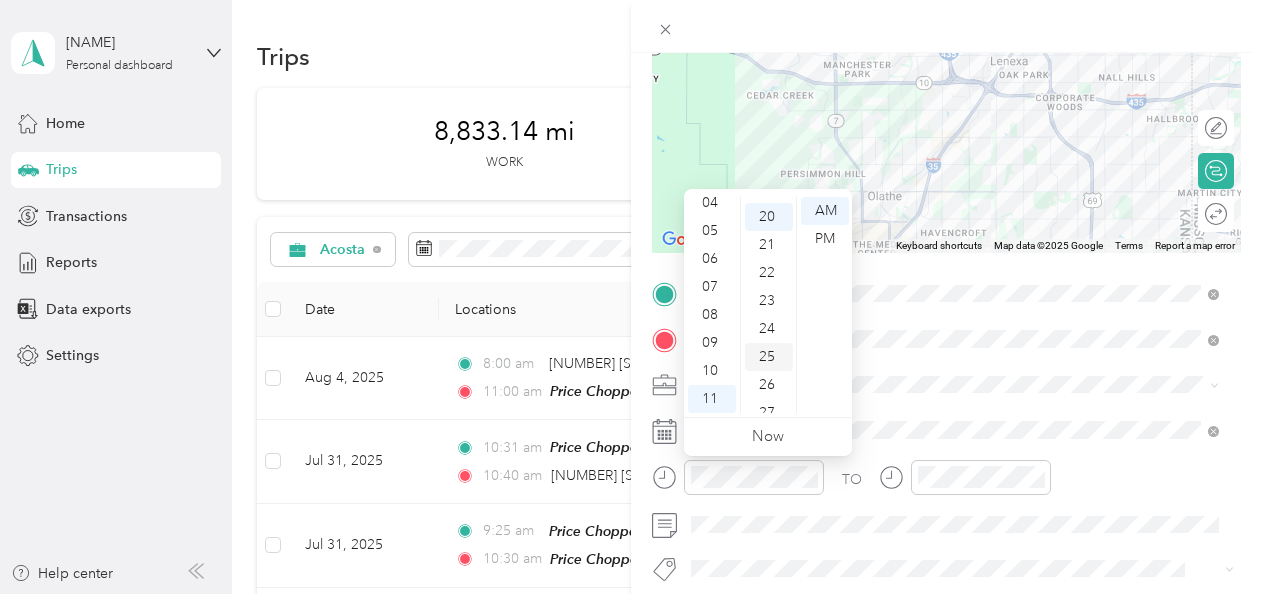 scroll, scrollTop: 560, scrollLeft: 0, axis: vertical 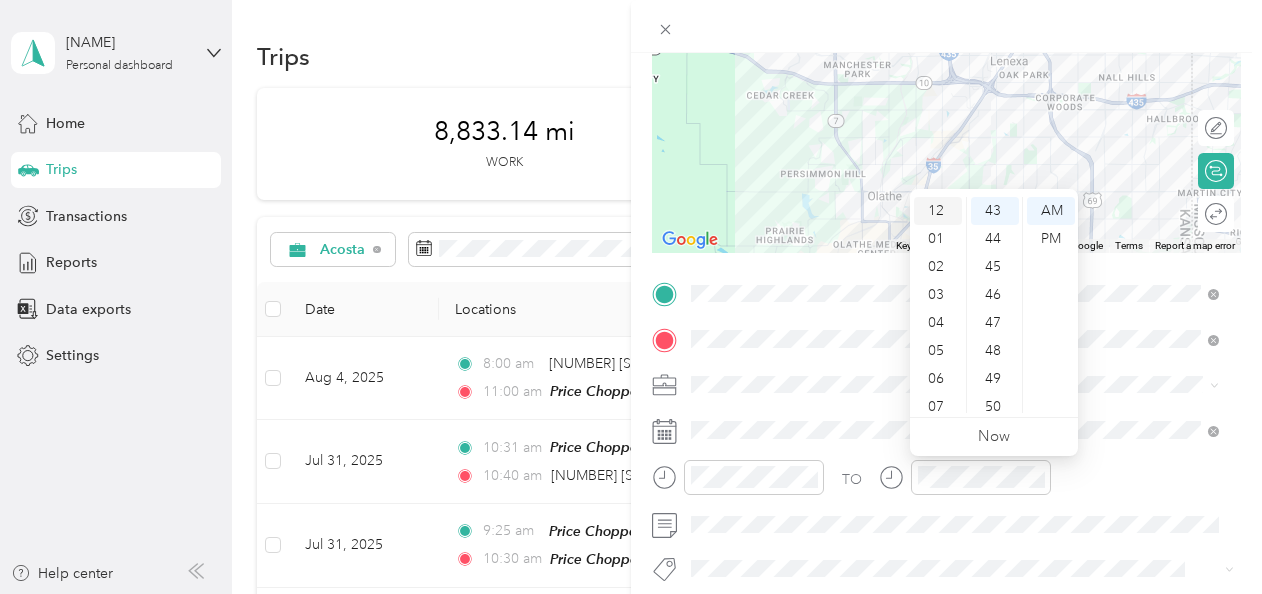 click on "12" at bounding box center [938, 211] 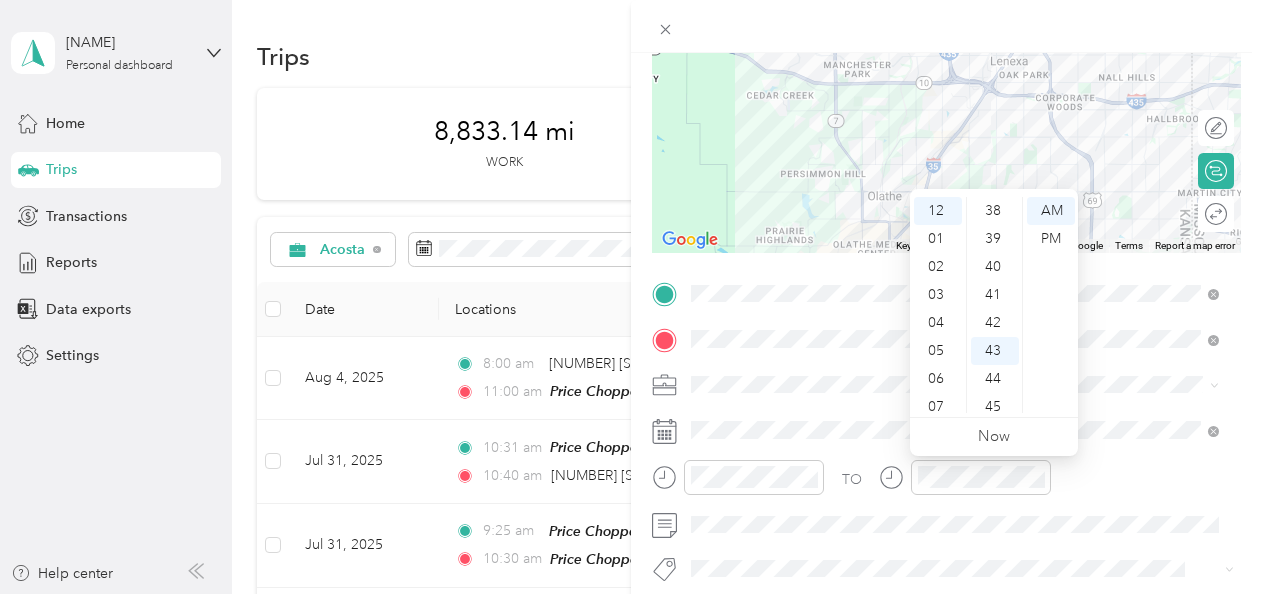 scroll, scrollTop: 564, scrollLeft: 0, axis: vertical 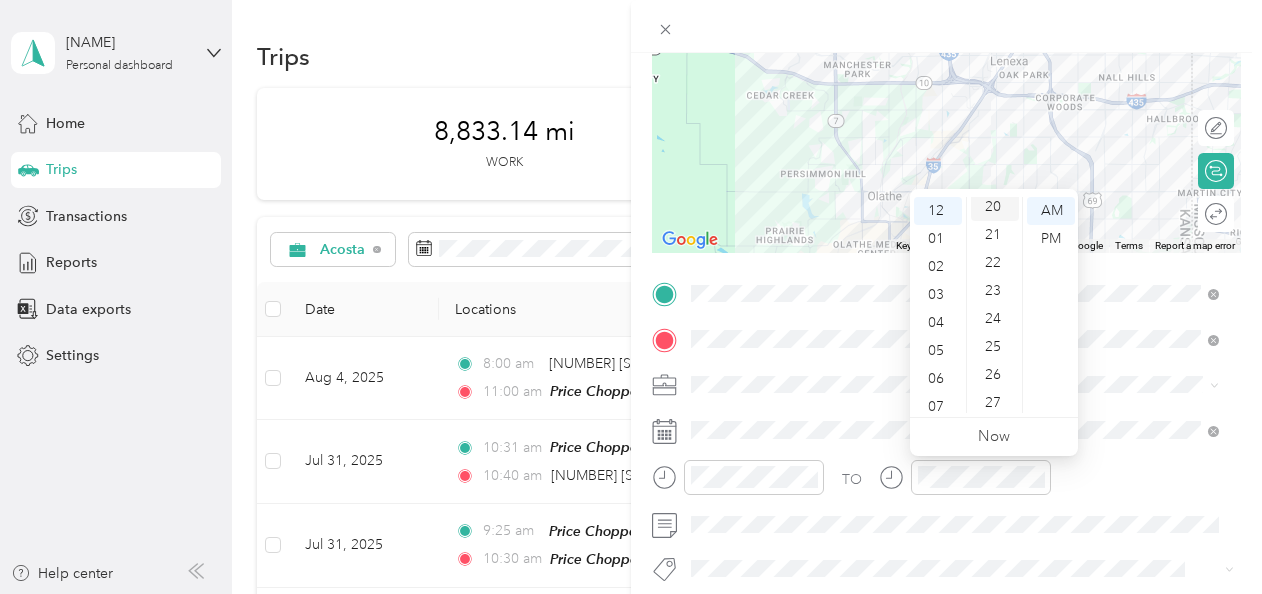 click on "20" at bounding box center [995, 207] 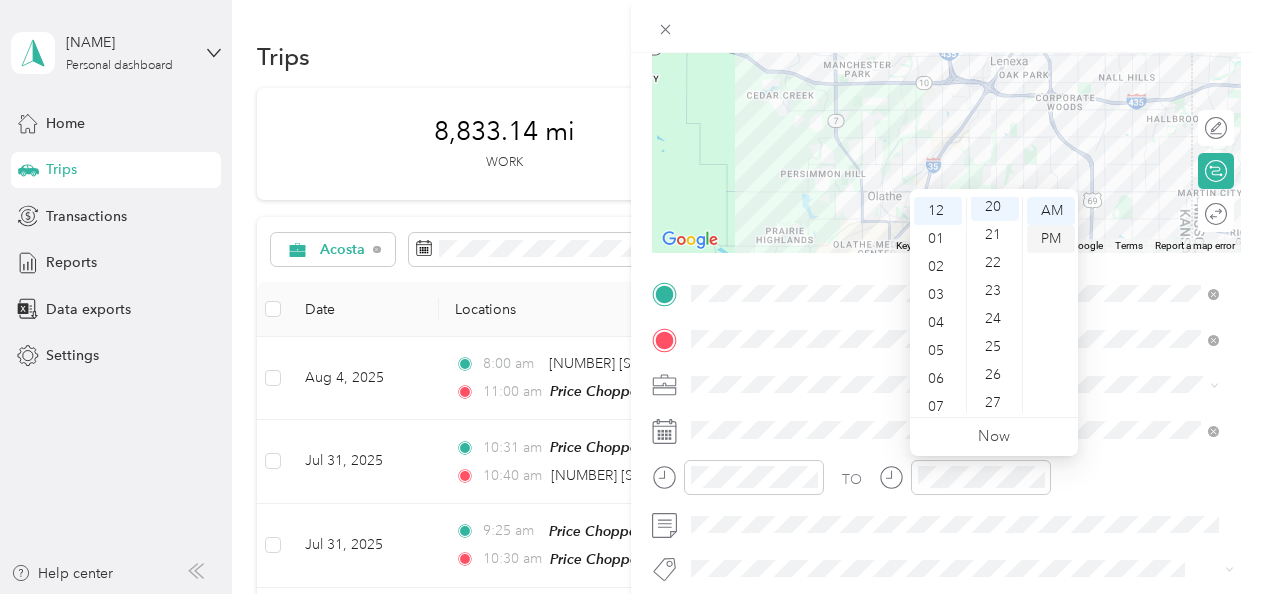 scroll, scrollTop: 560, scrollLeft: 0, axis: vertical 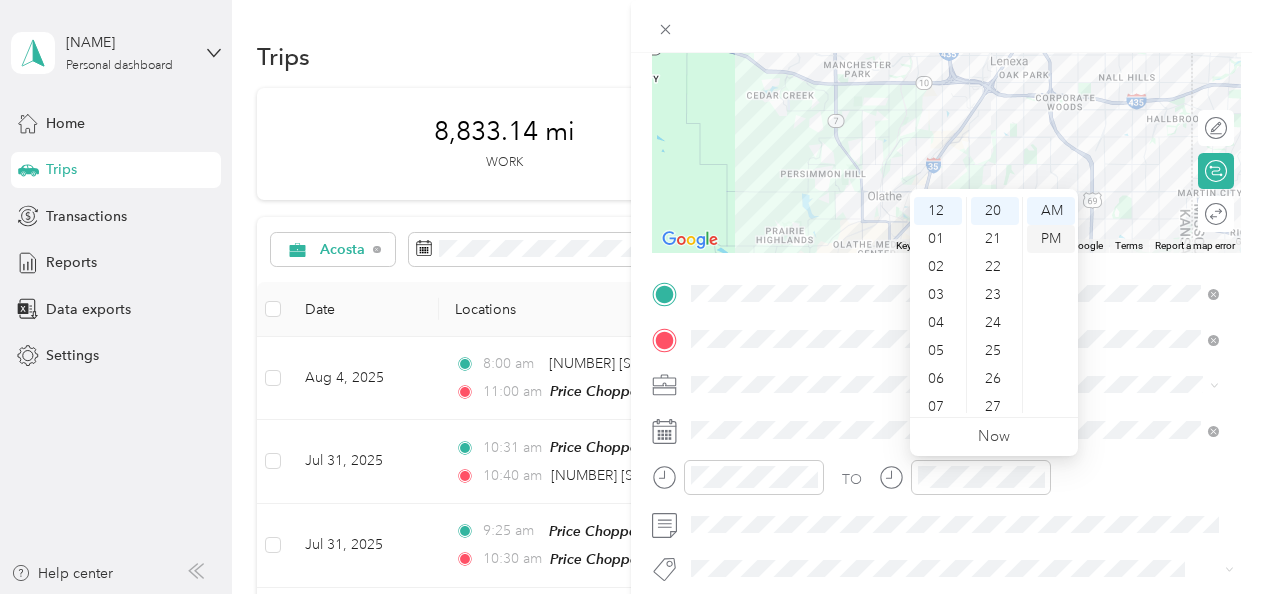 click on "PM" at bounding box center [1051, 239] 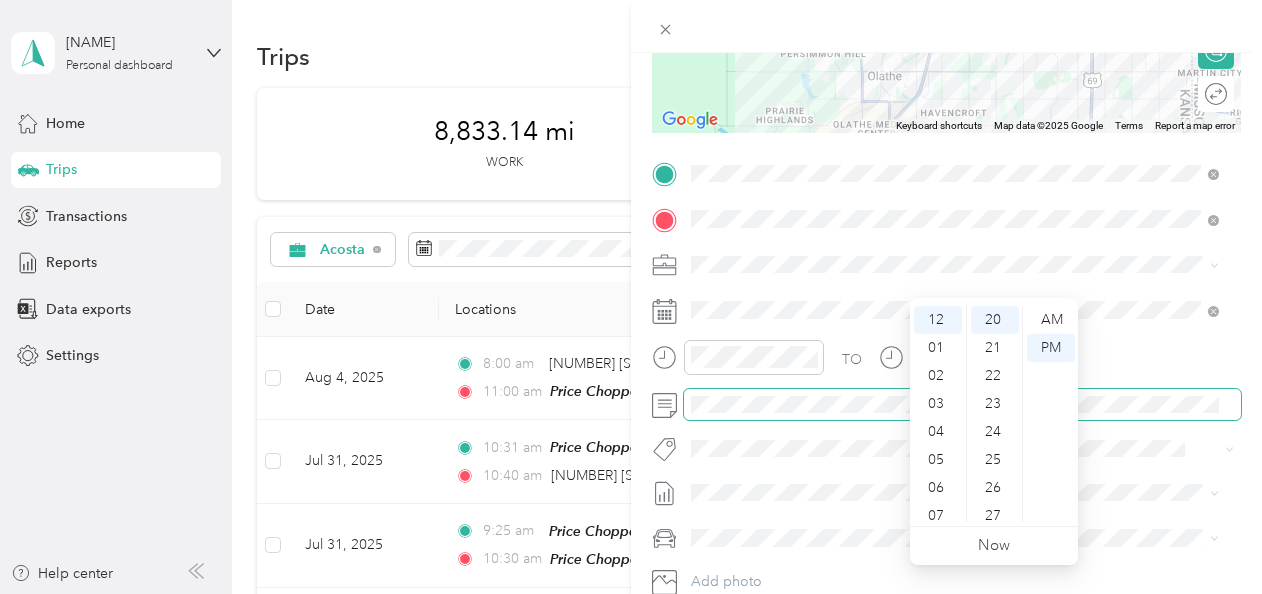scroll, scrollTop: 400, scrollLeft: 0, axis: vertical 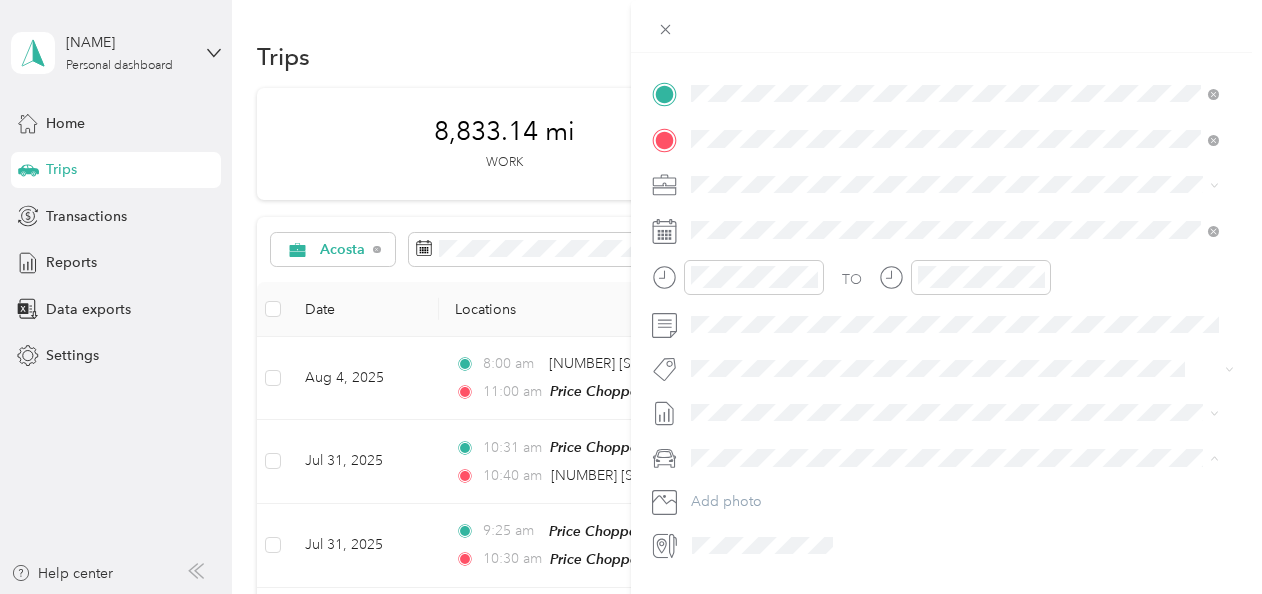 click on "Buds Ride" at bounding box center (730, 492) 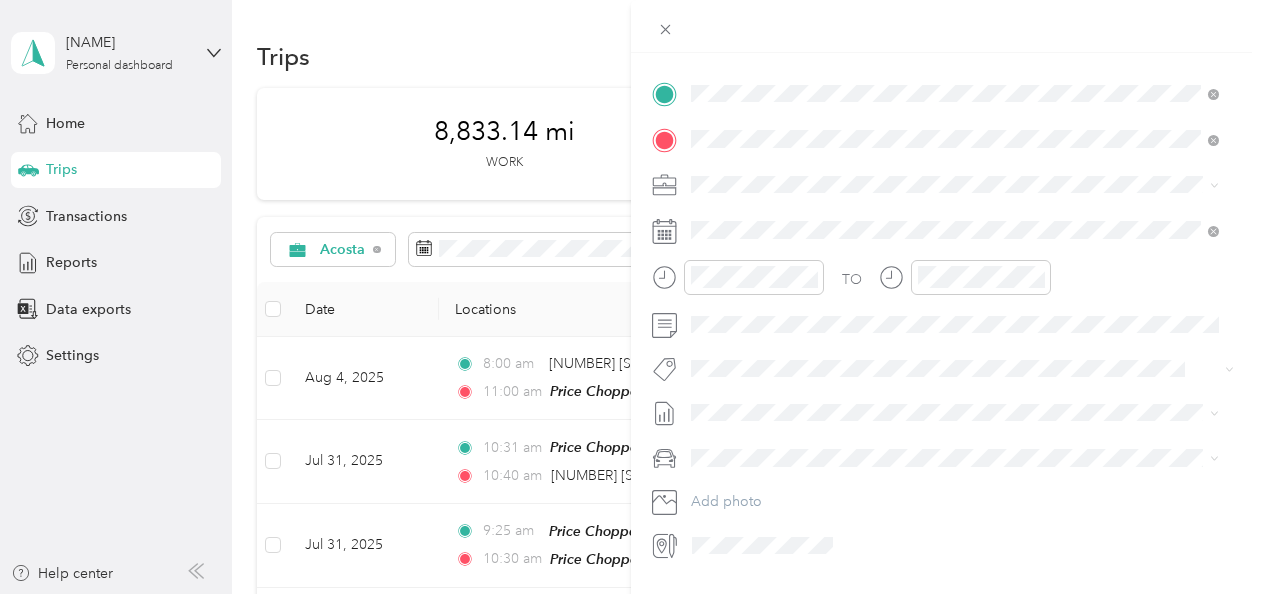 scroll, scrollTop: 0, scrollLeft: 0, axis: both 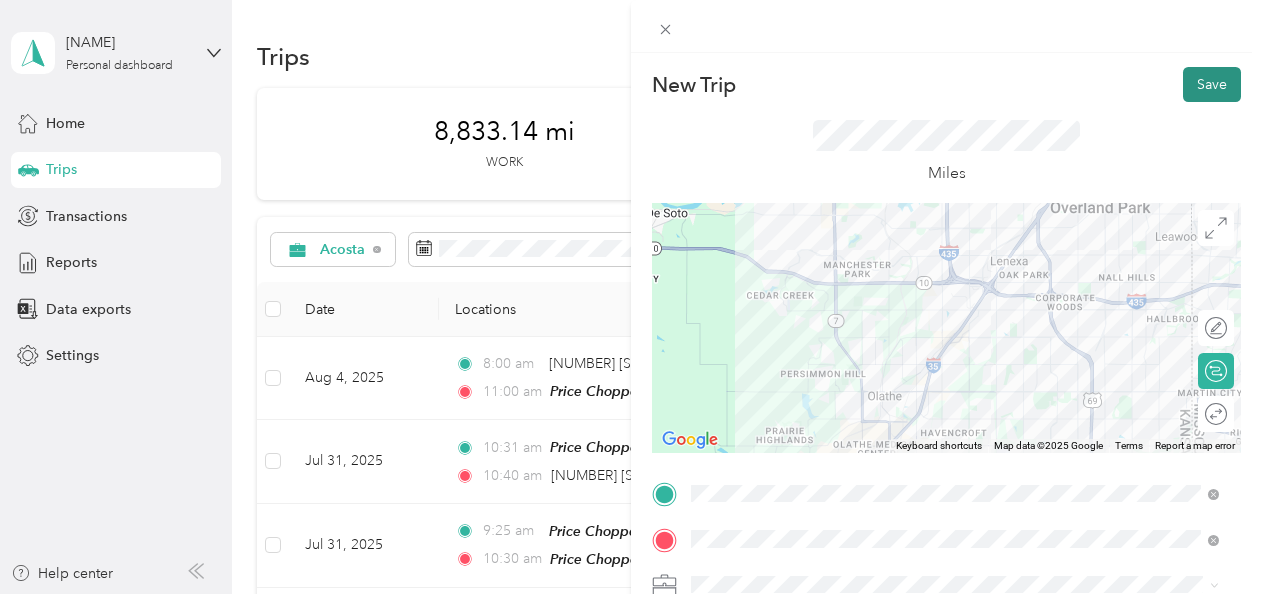 click on "Save" at bounding box center (1212, 84) 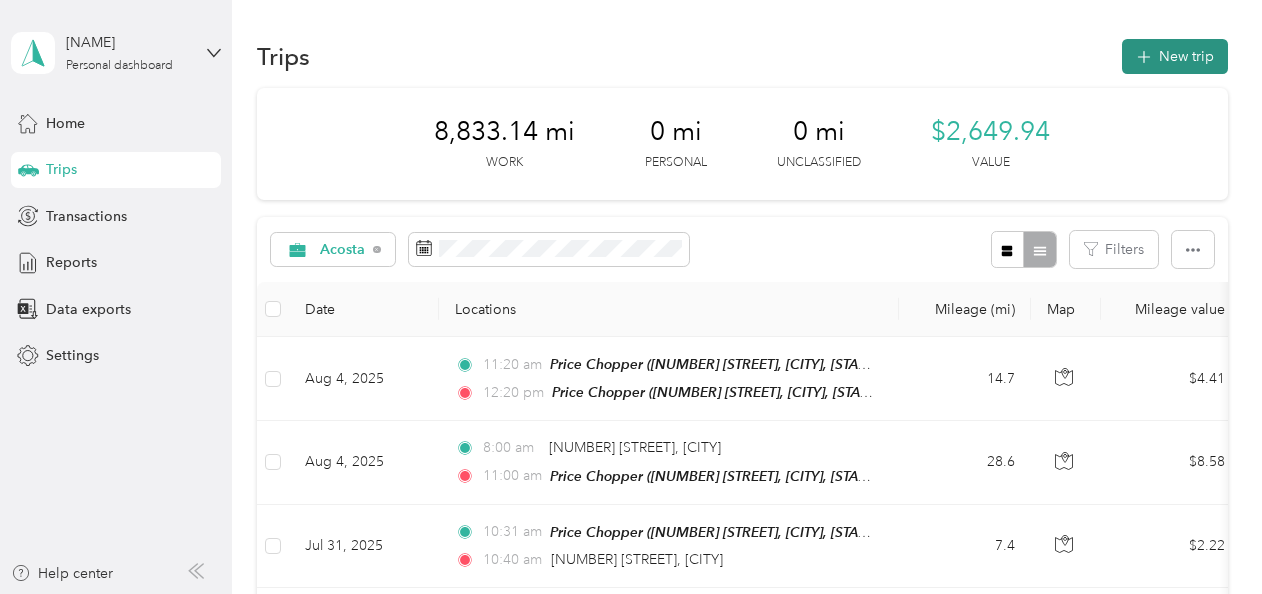 click on "New trip" at bounding box center [1175, 56] 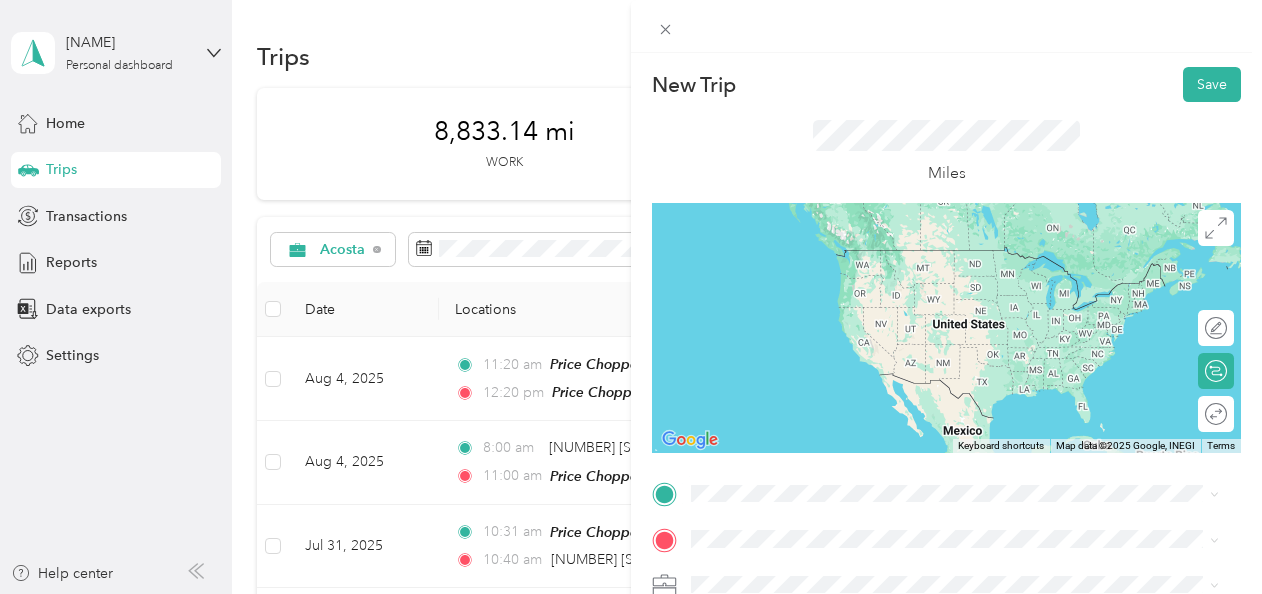 click on "[NUMBER] [STREET], [POSTAL_CODE], [CITY], [STATE], [COUNTRY]" at bounding box center [942, 279] 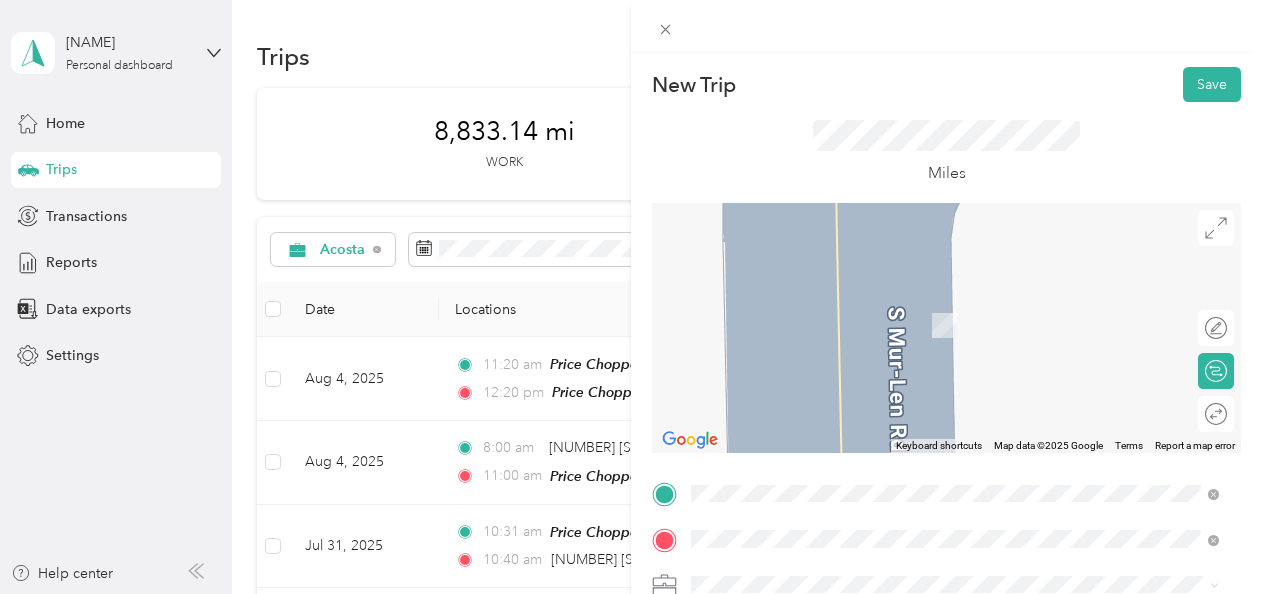 click on "[NUMBER] [STREET], [POSTAL_CODE], [CITY], [STATE], [COUNTRY]" at bounding box center (942, 402) 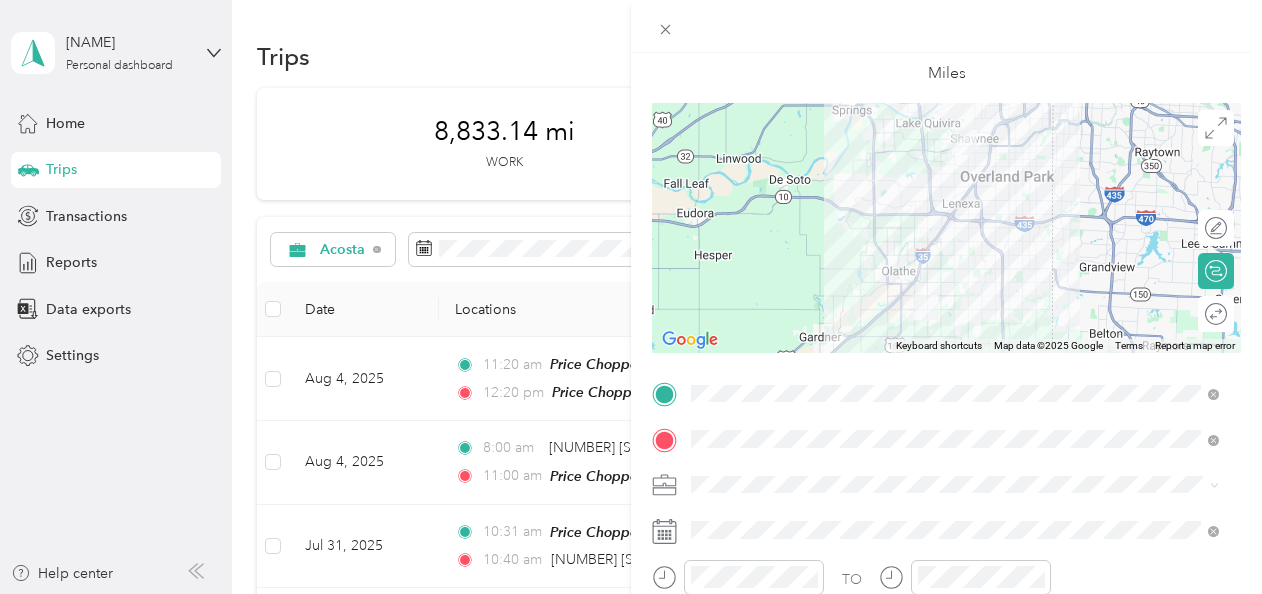scroll, scrollTop: 200, scrollLeft: 0, axis: vertical 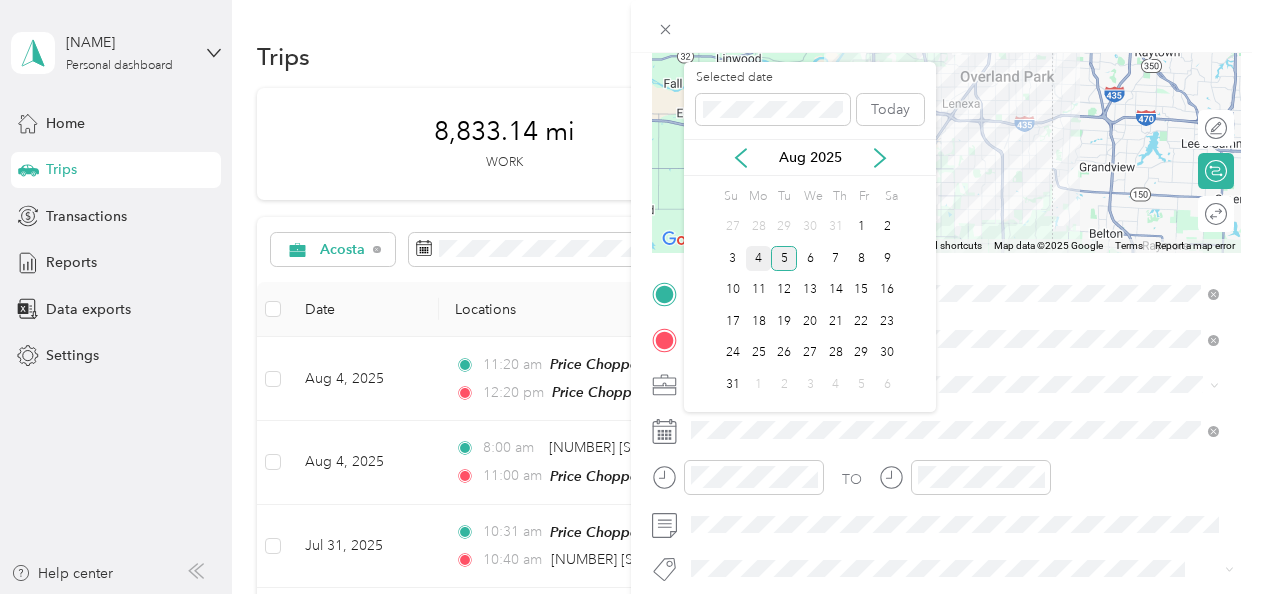 click on "4" at bounding box center (759, 258) 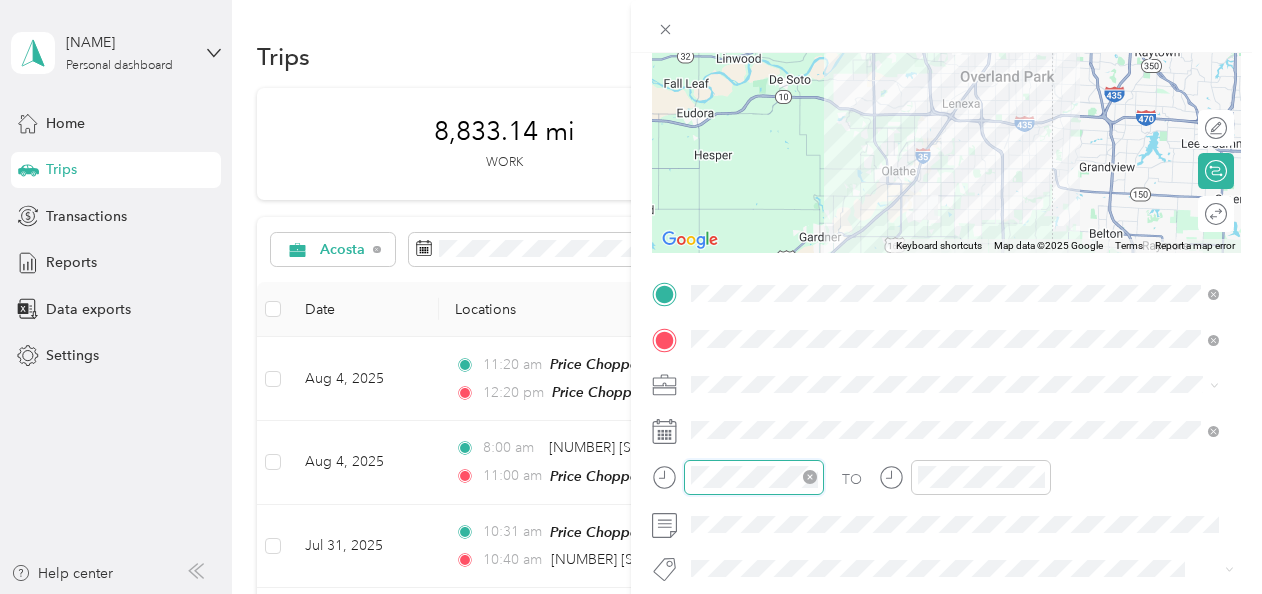 scroll, scrollTop: 120, scrollLeft: 0, axis: vertical 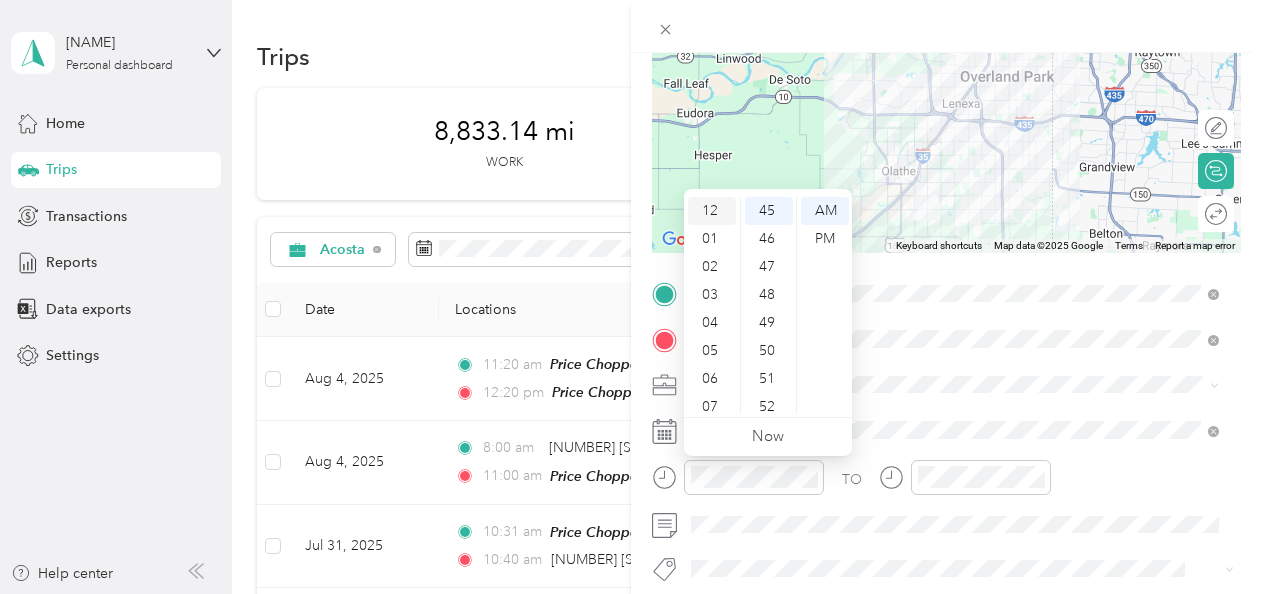 click on "12" at bounding box center (712, 211) 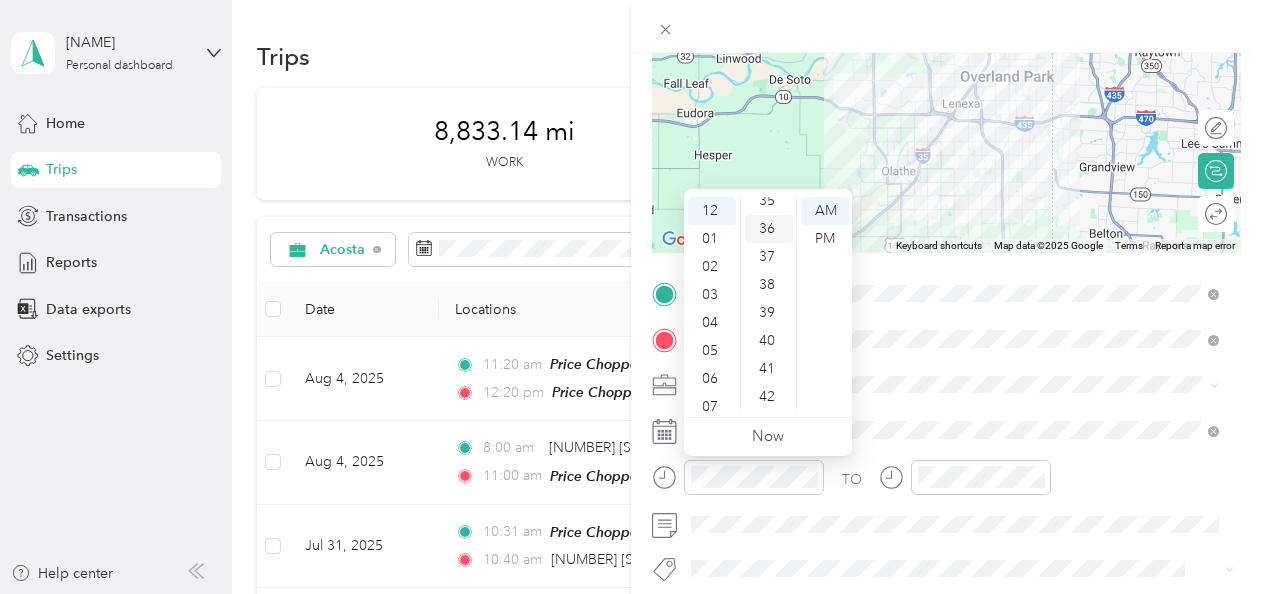 scroll, scrollTop: 960, scrollLeft: 0, axis: vertical 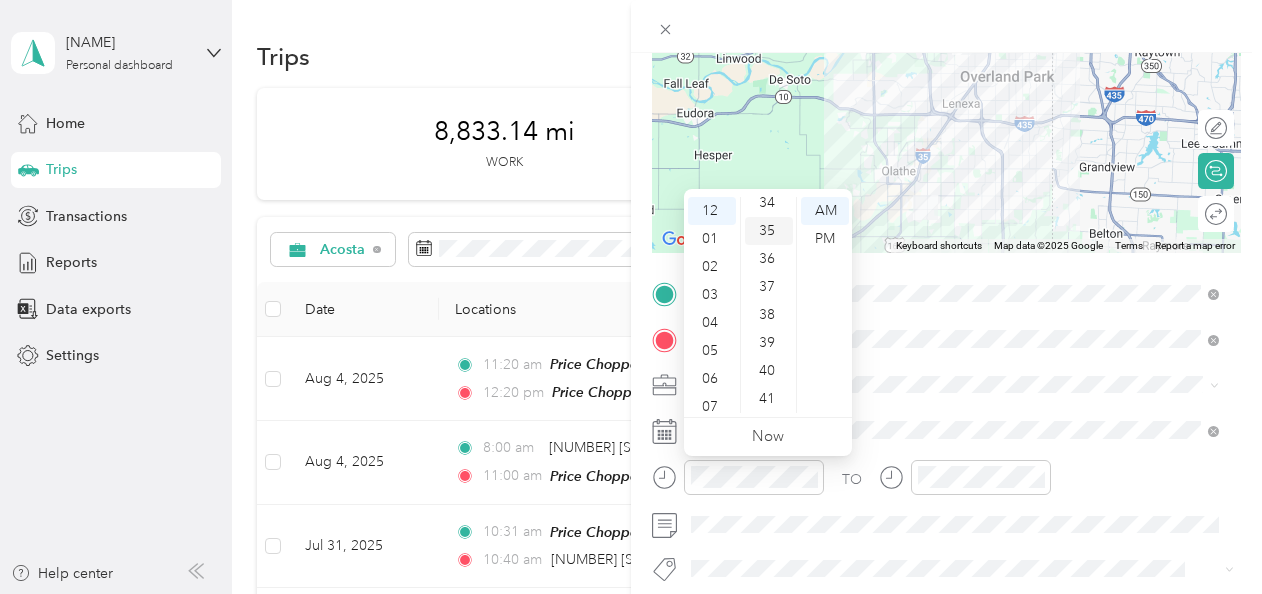 click on "35" at bounding box center (769, 231) 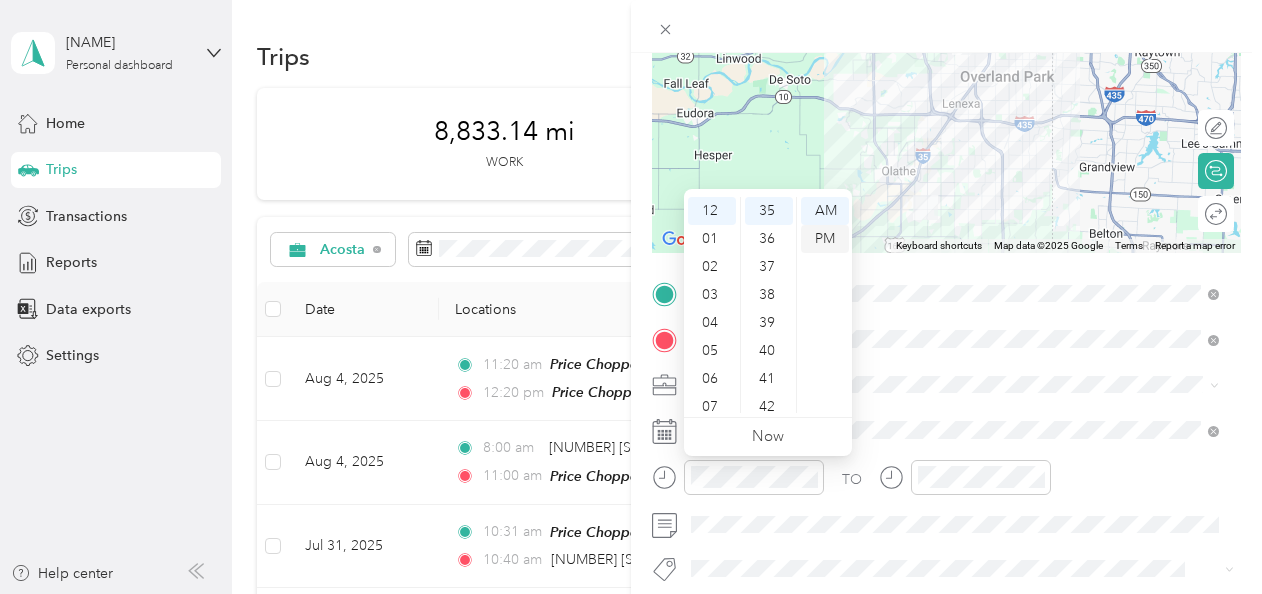 scroll, scrollTop: 980, scrollLeft: 0, axis: vertical 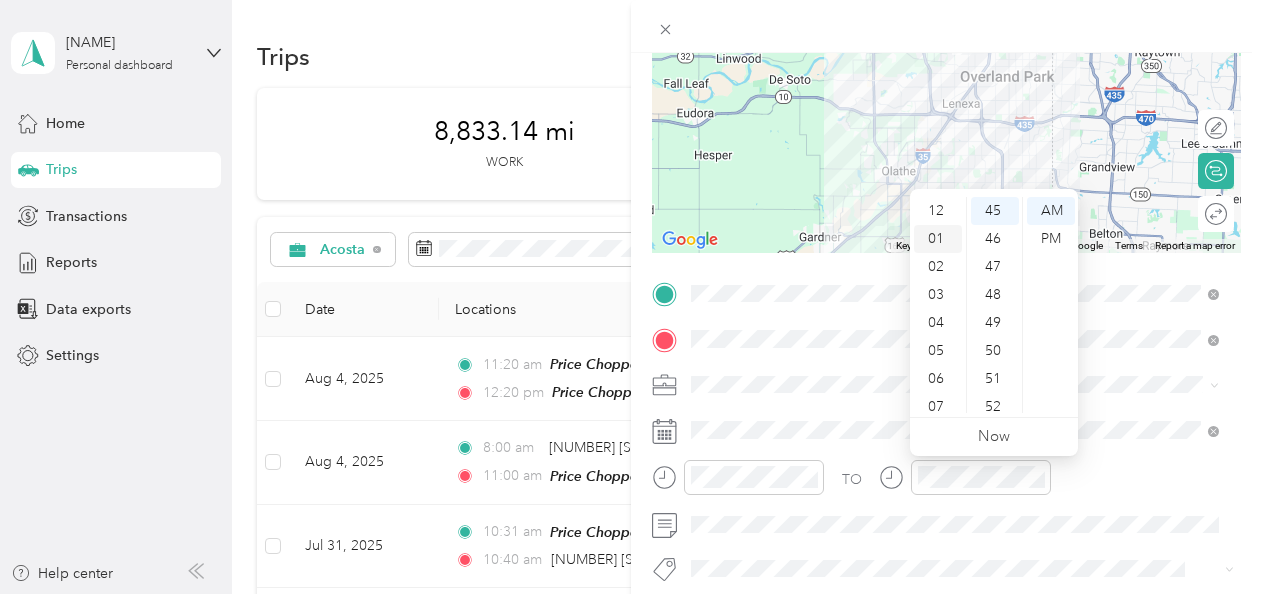 click on "01" at bounding box center [938, 239] 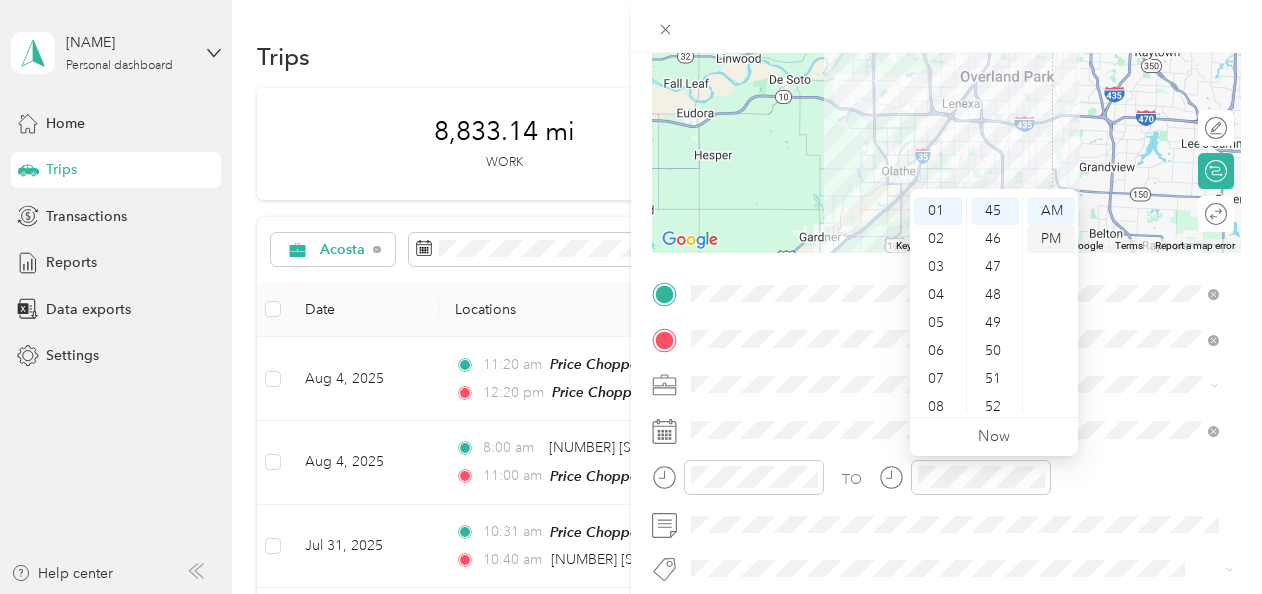 click on "PM" at bounding box center [1051, 239] 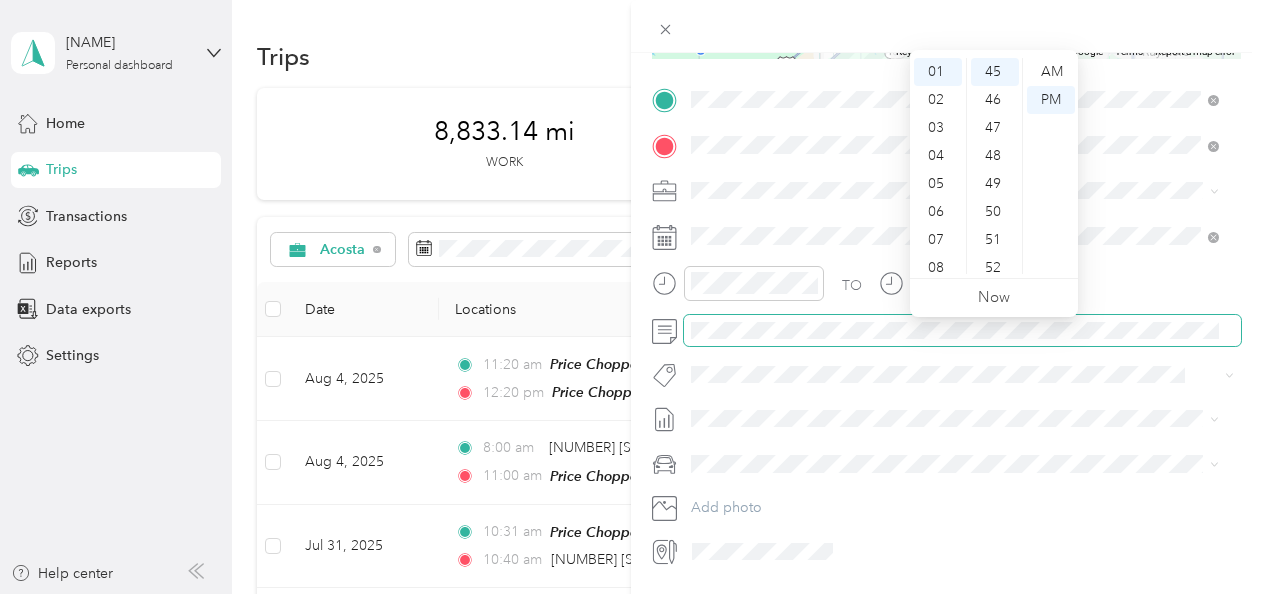 scroll, scrollTop: 400, scrollLeft: 0, axis: vertical 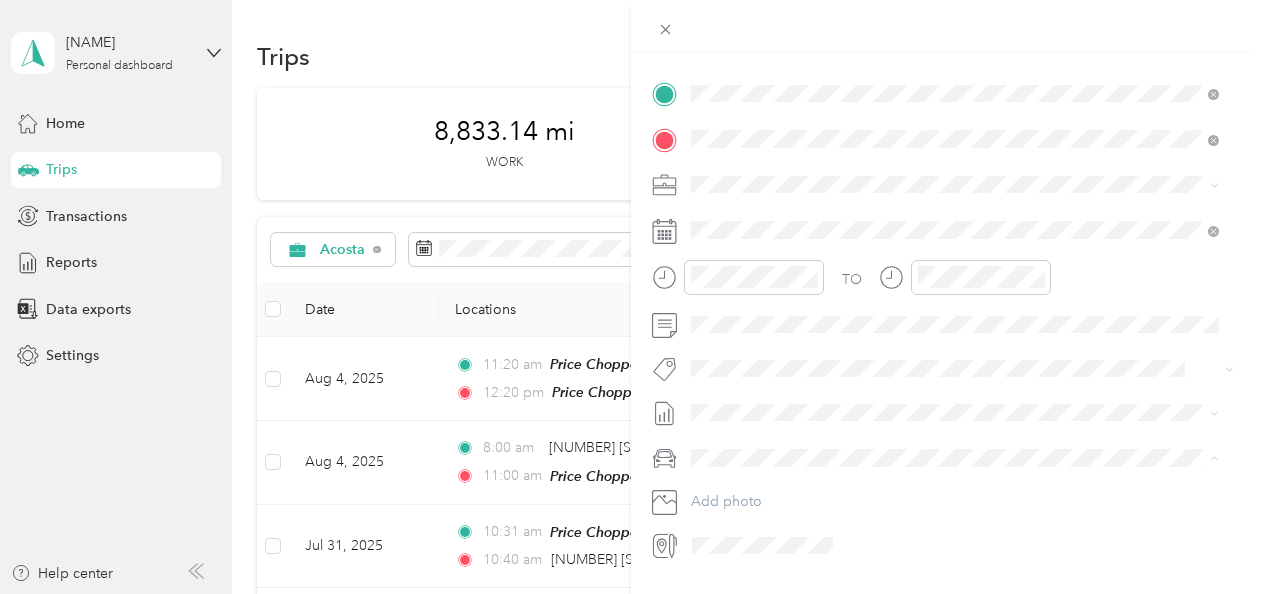 click on "Buds Ride" at bounding box center (730, 492) 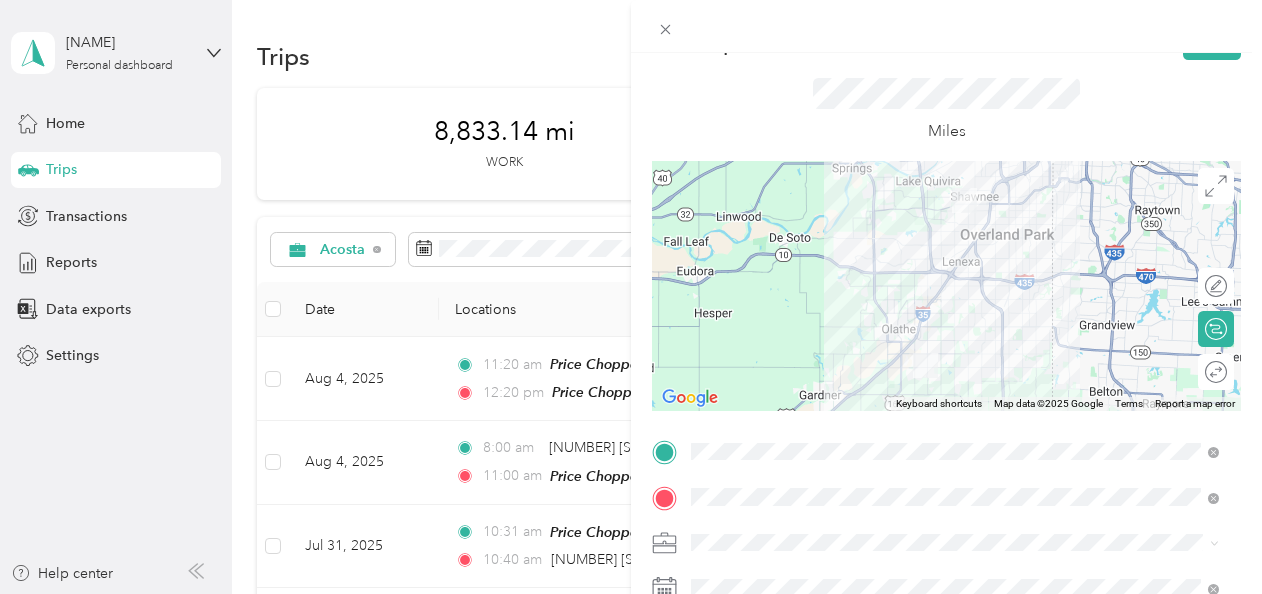 scroll, scrollTop: 0, scrollLeft: 0, axis: both 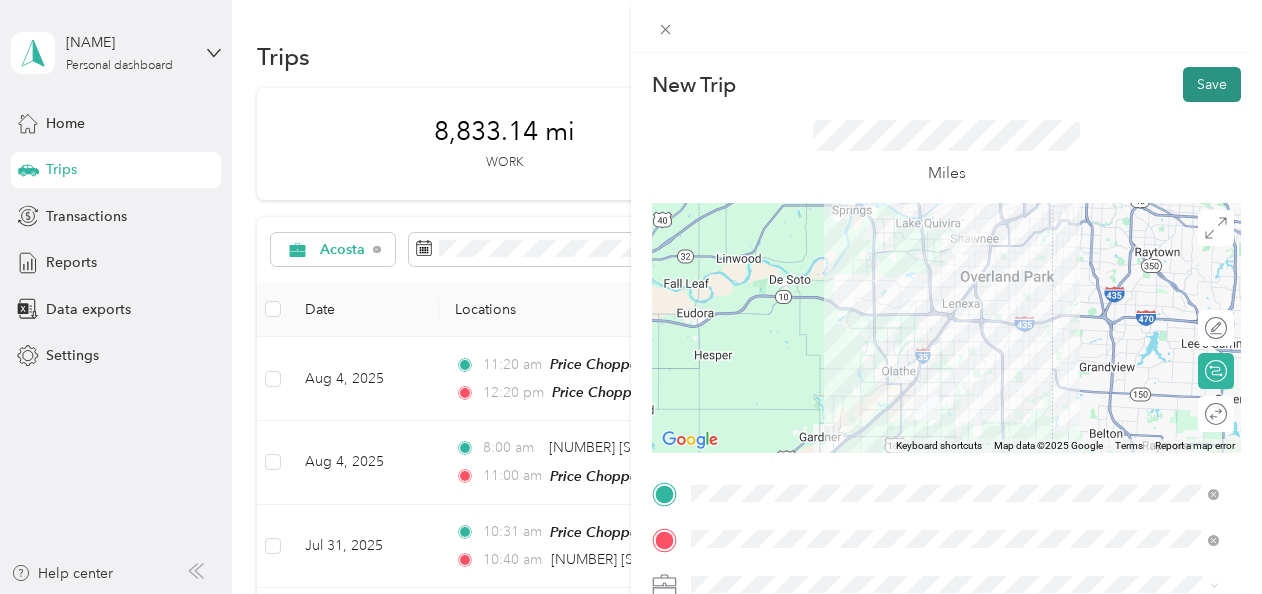 click on "Save" at bounding box center (1212, 84) 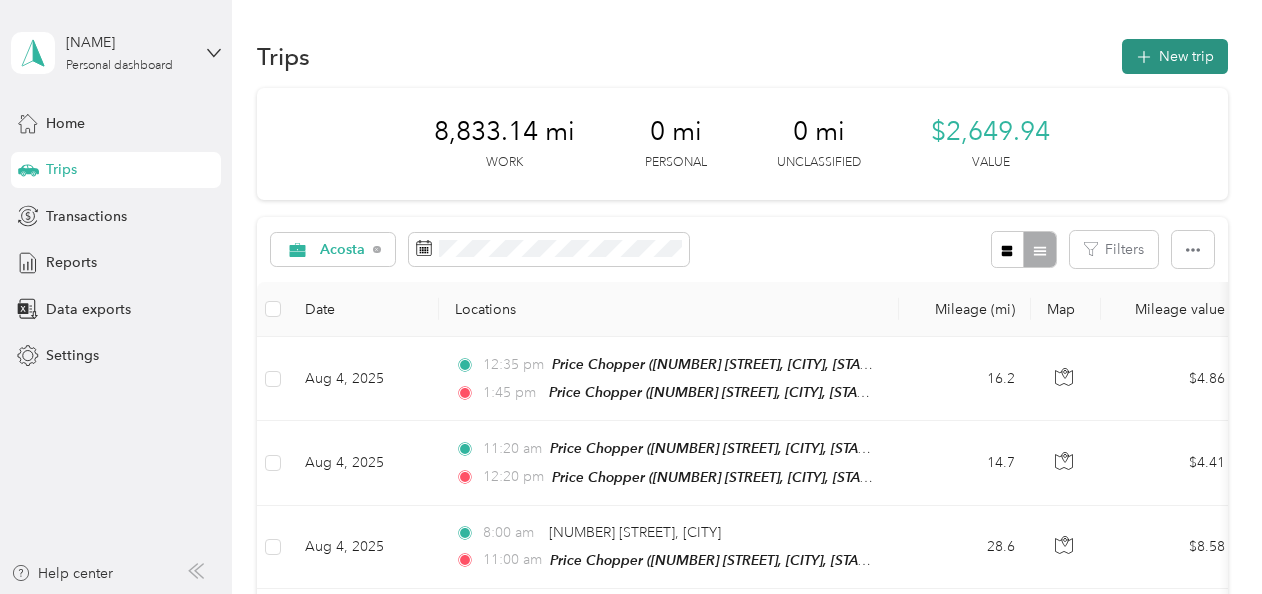 click on "New trip" at bounding box center [1175, 56] 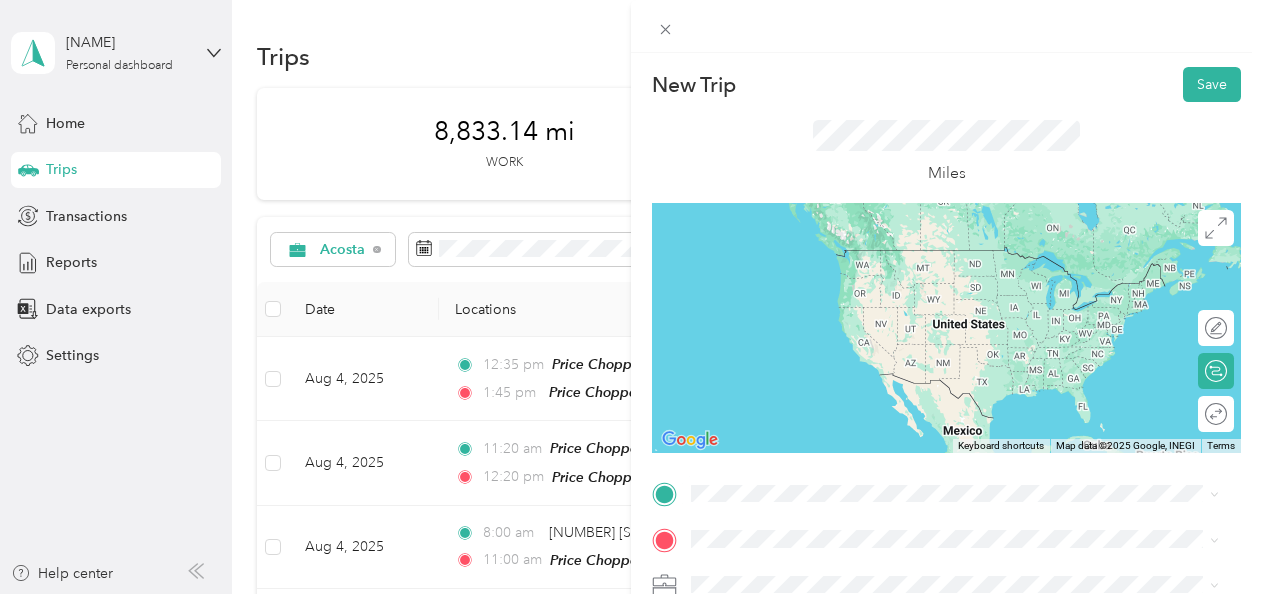 click on "[NUMBER] [STREET], [POSTAL_CODE], [CITY], [STATE], [COUNTRY]" at bounding box center (942, 354) 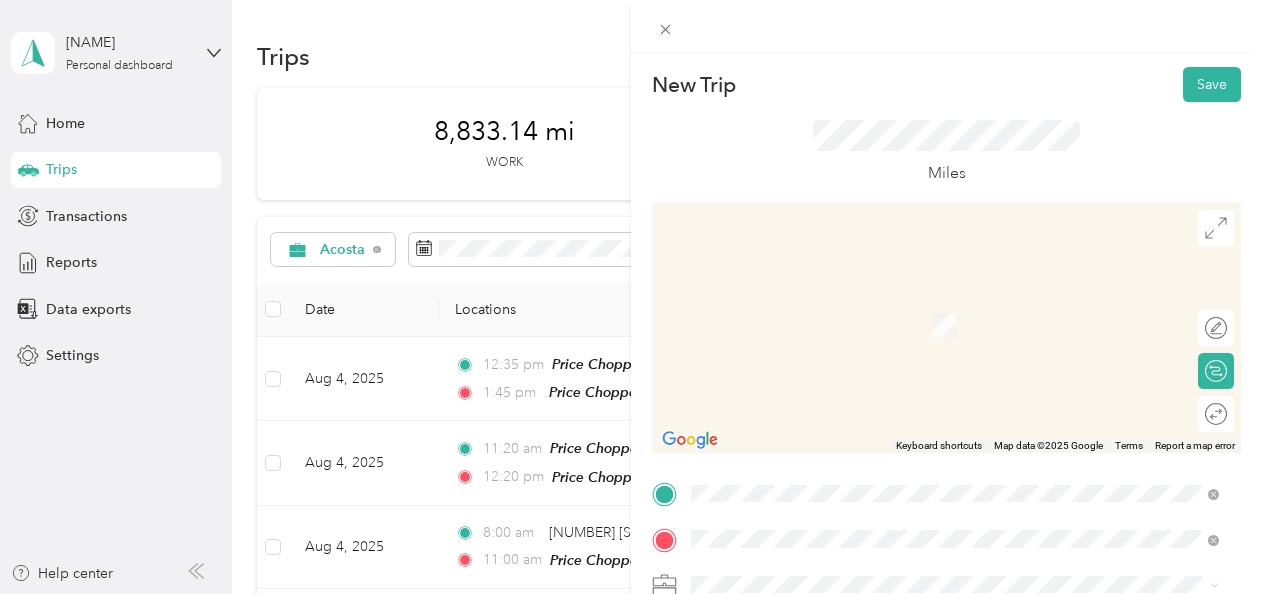click on "[NUMBER] [STREET]
[CITY], [STATE] [POSTAL_CODE], [COUNTRY]" at bounding box center (873, 486) 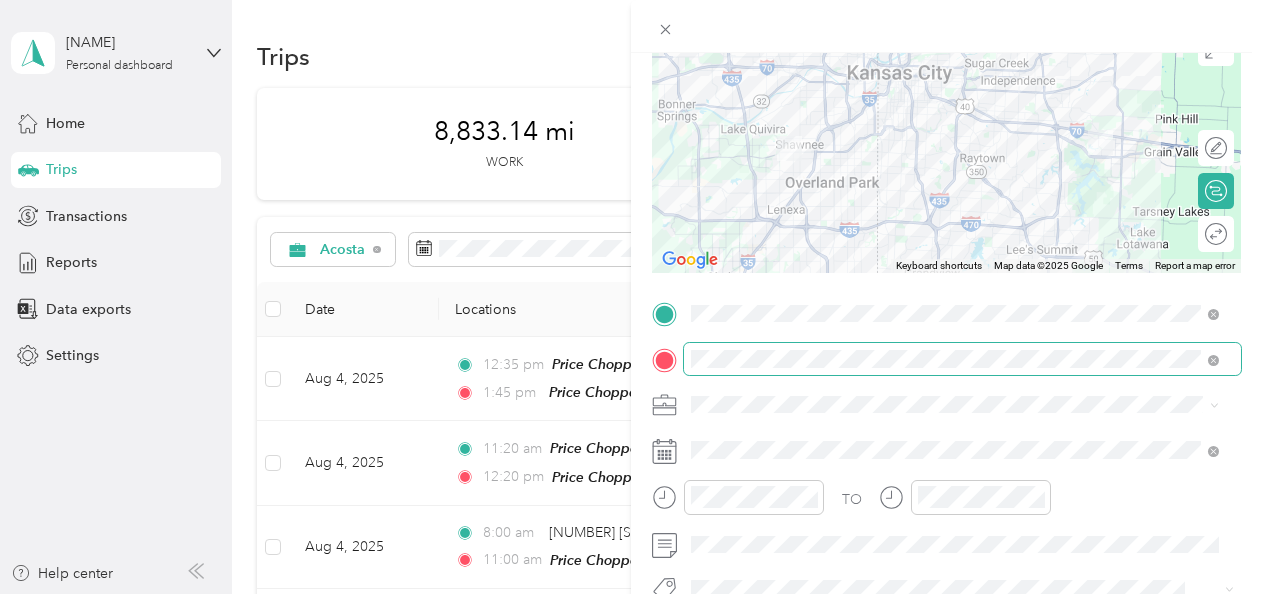 scroll, scrollTop: 200, scrollLeft: 0, axis: vertical 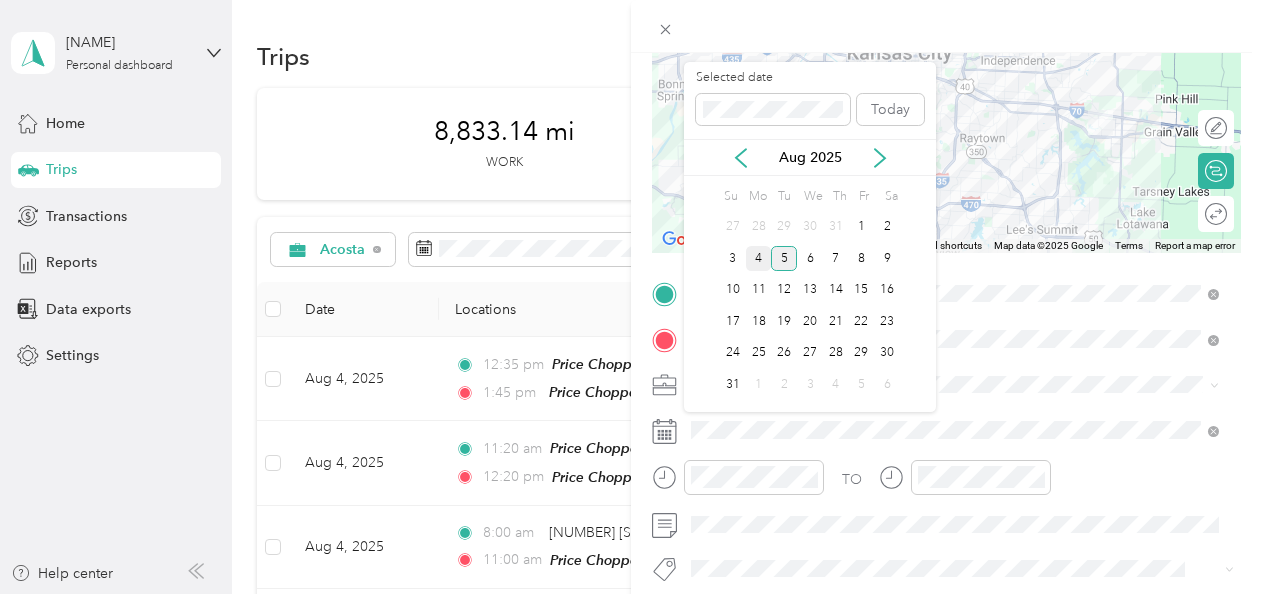 click on "4" at bounding box center [759, 258] 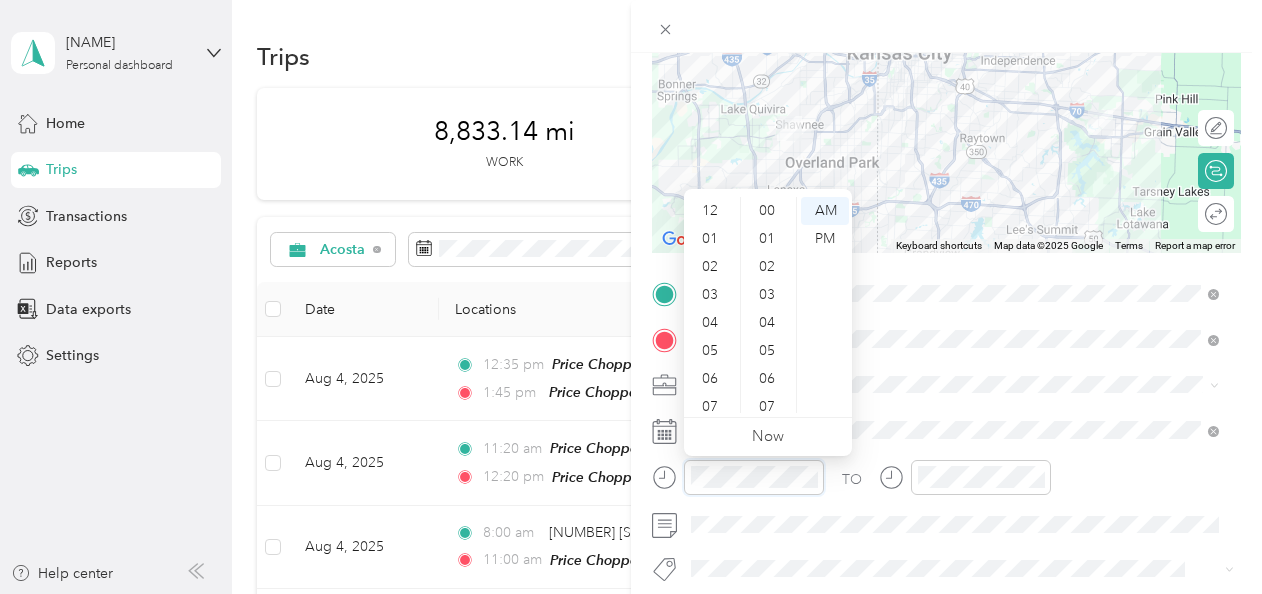 scroll, scrollTop: 1314, scrollLeft: 0, axis: vertical 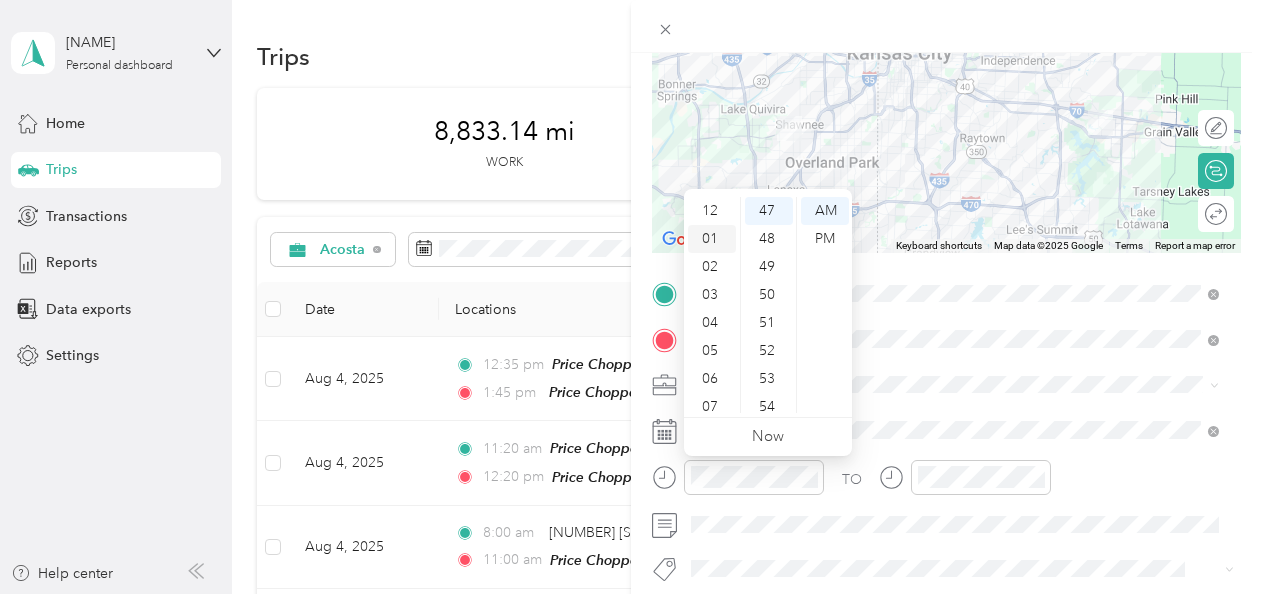 click on "01" at bounding box center (712, 239) 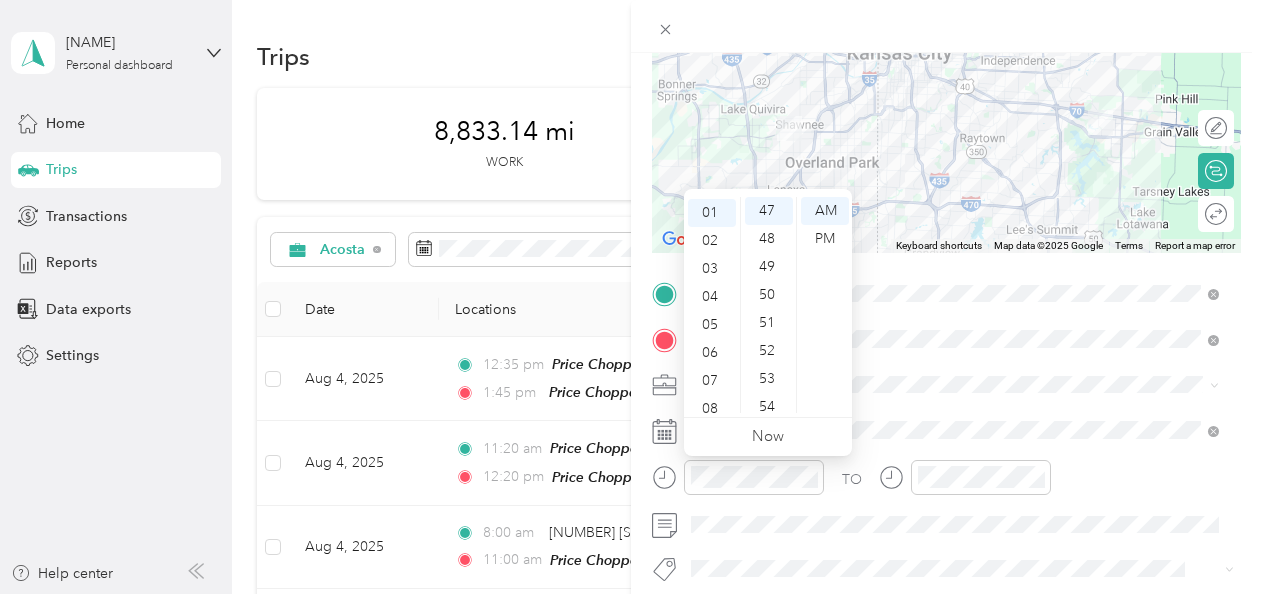scroll, scrollTop: 28, scrollLeft: 0, axis: vertical 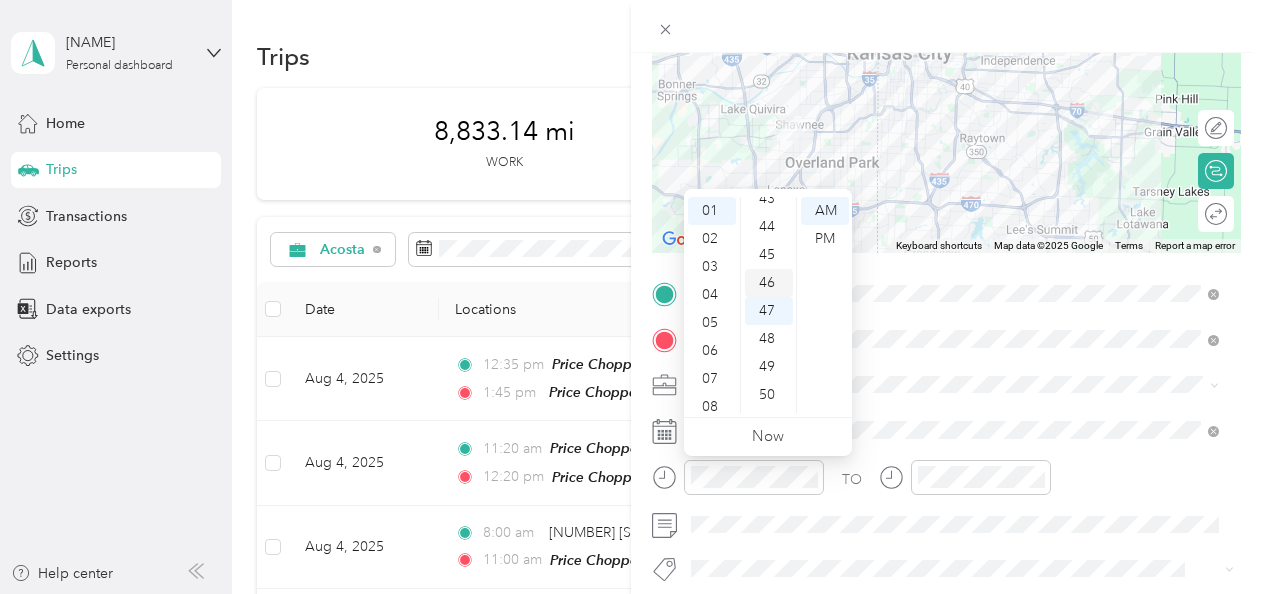 click on "46" at bounding box center [769, 283] 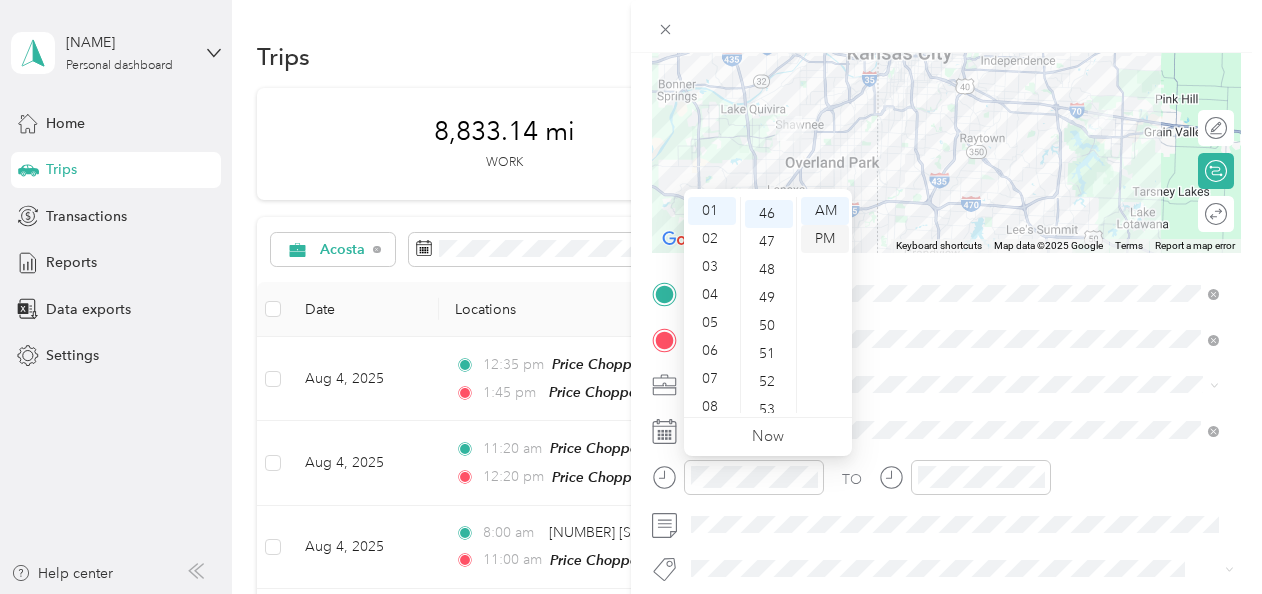 scroll, scrollTop: 1288, scrollLeft: 0, axis: vertical 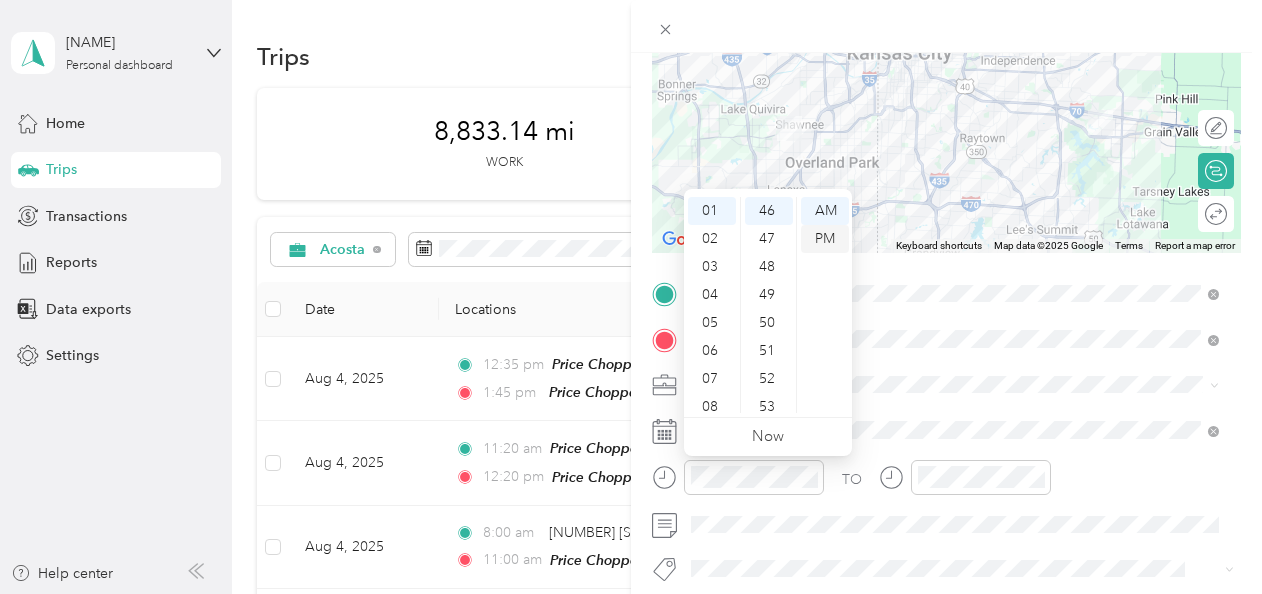 click on "PM" at bounding box center (825, 239) 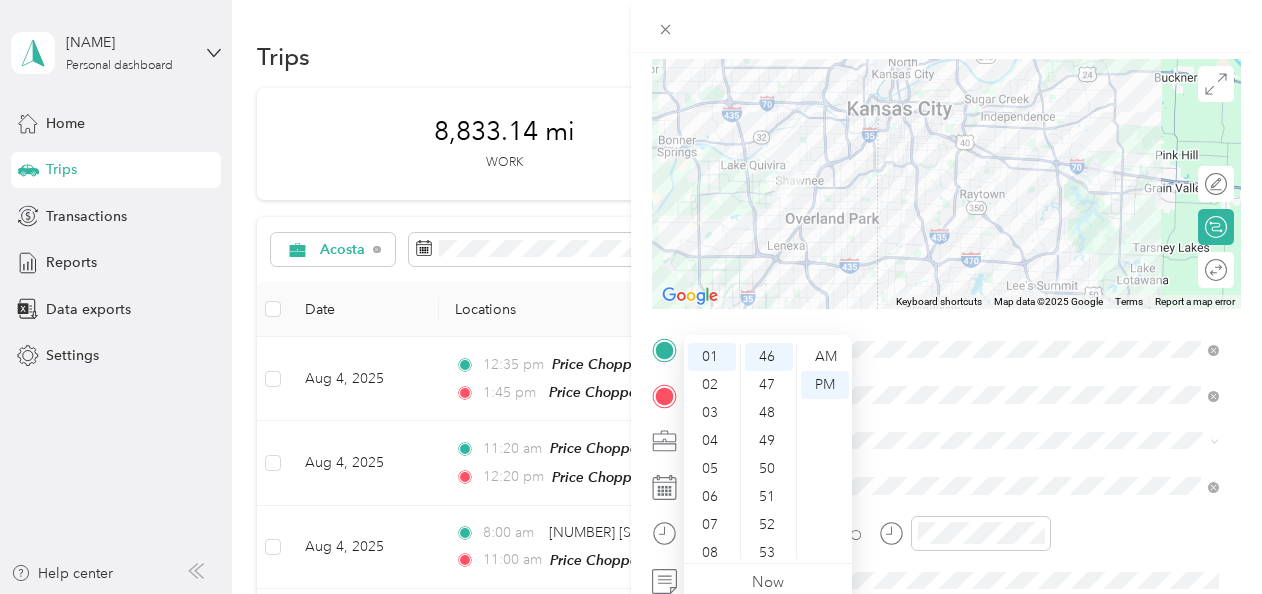 scroll, scrollTop: 200, scrollLeft: 0, axis: vertical 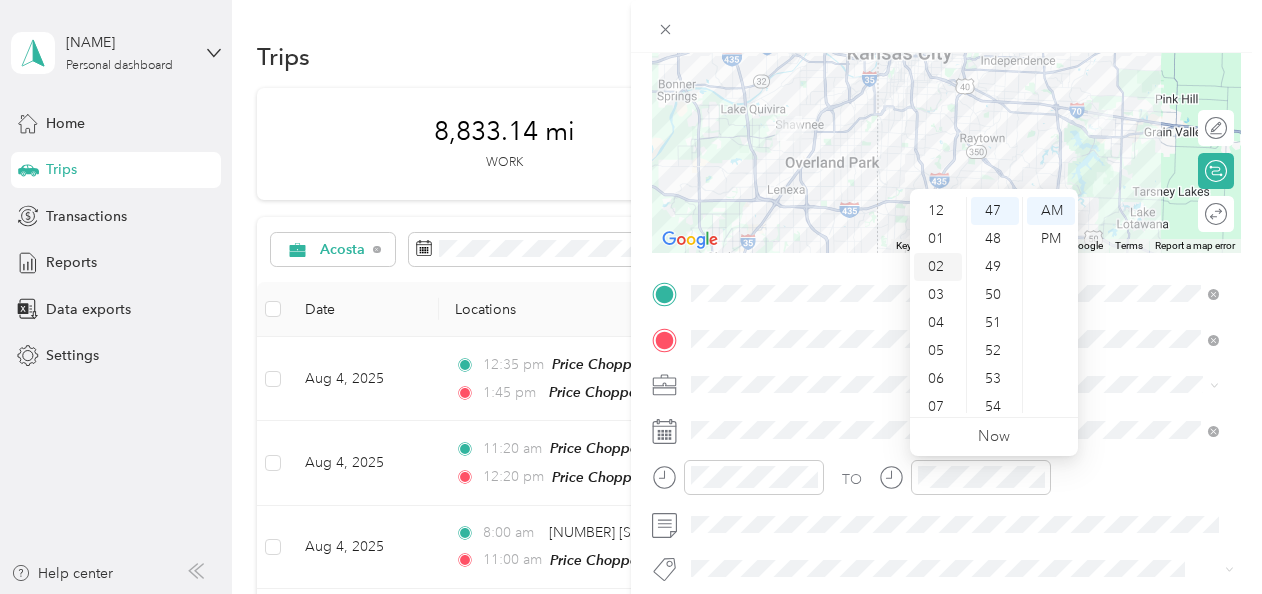 click on "02" at bounding box center [938, 267] 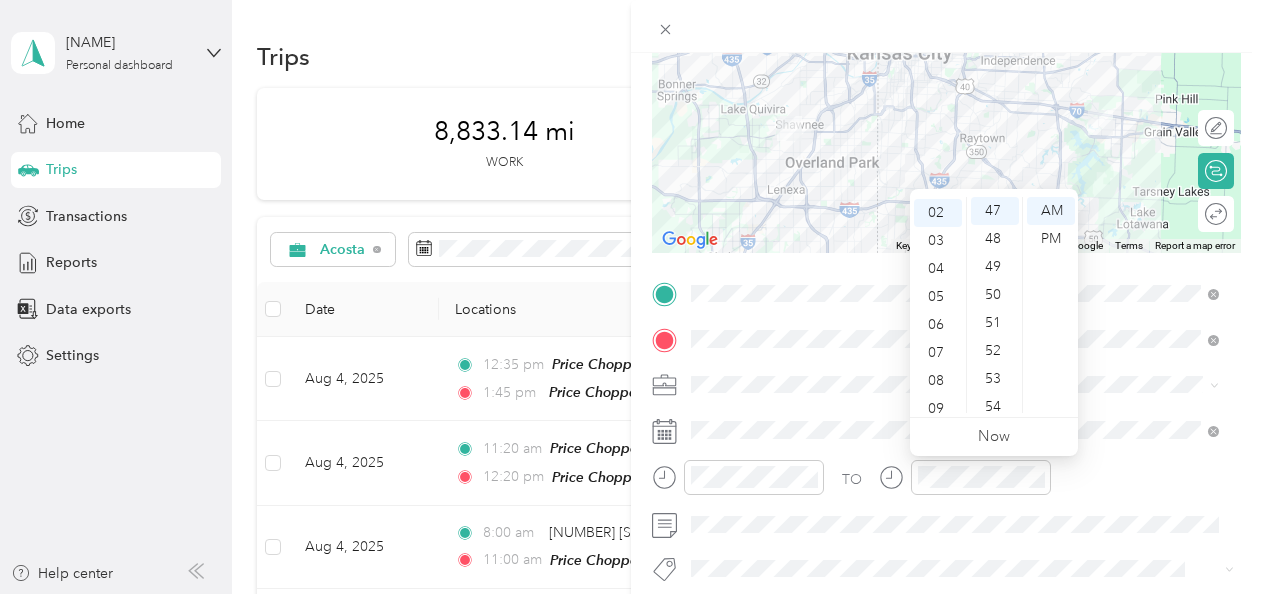 scroll, scrollTop: 56, scrollLeft: 0, axis: vertical 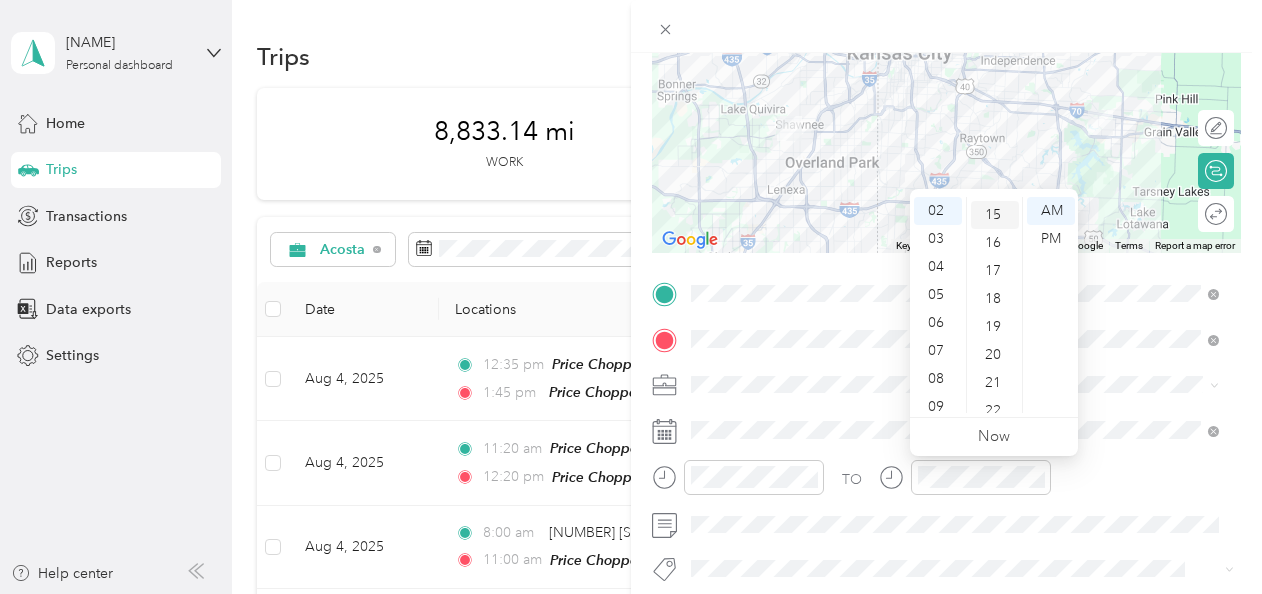 click on "15" at bounding box center (995, 215) 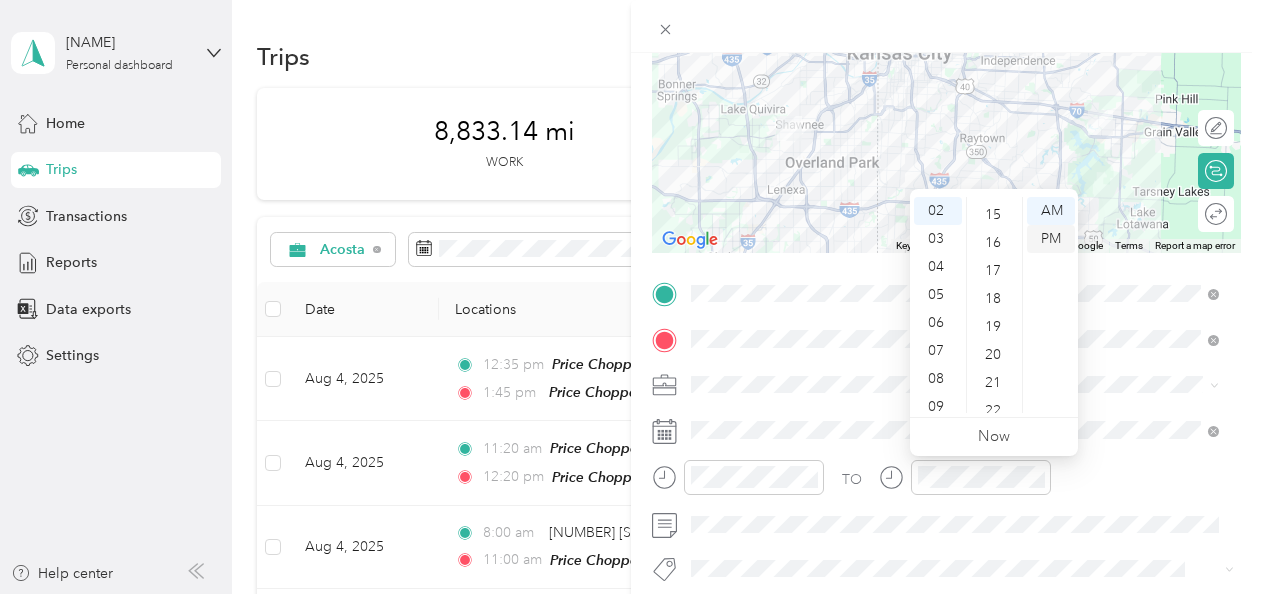 scroll, scrollTop: 420, scrollLeft: 0, axis: vertical 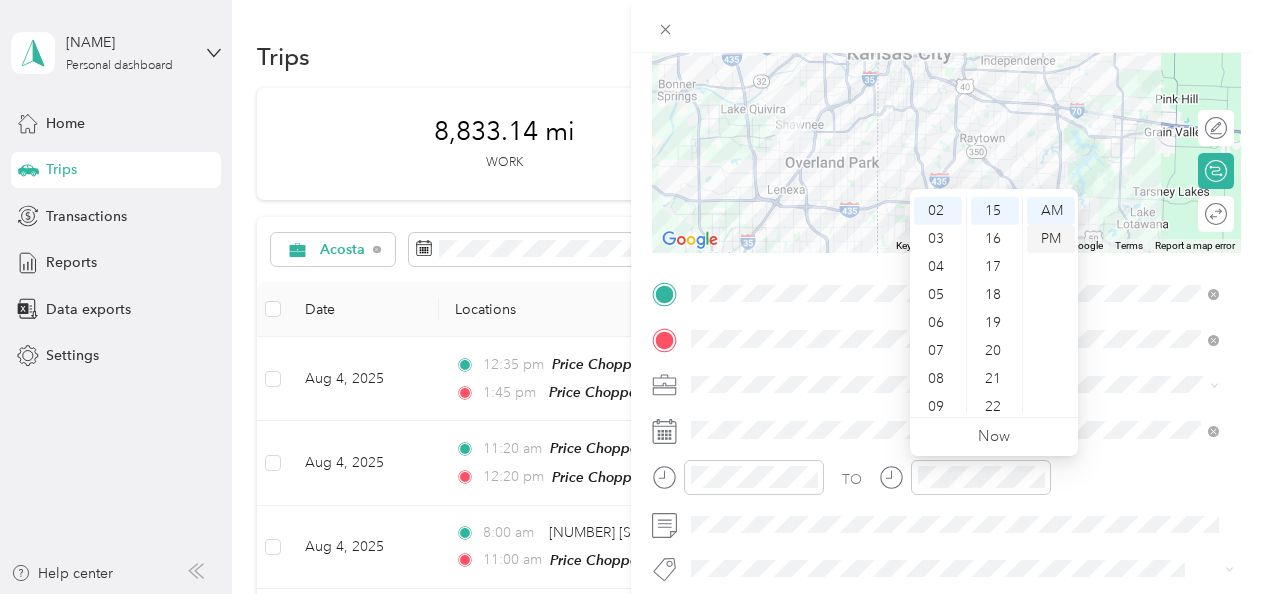 click on "PM" at bounding box center (1051, 239) 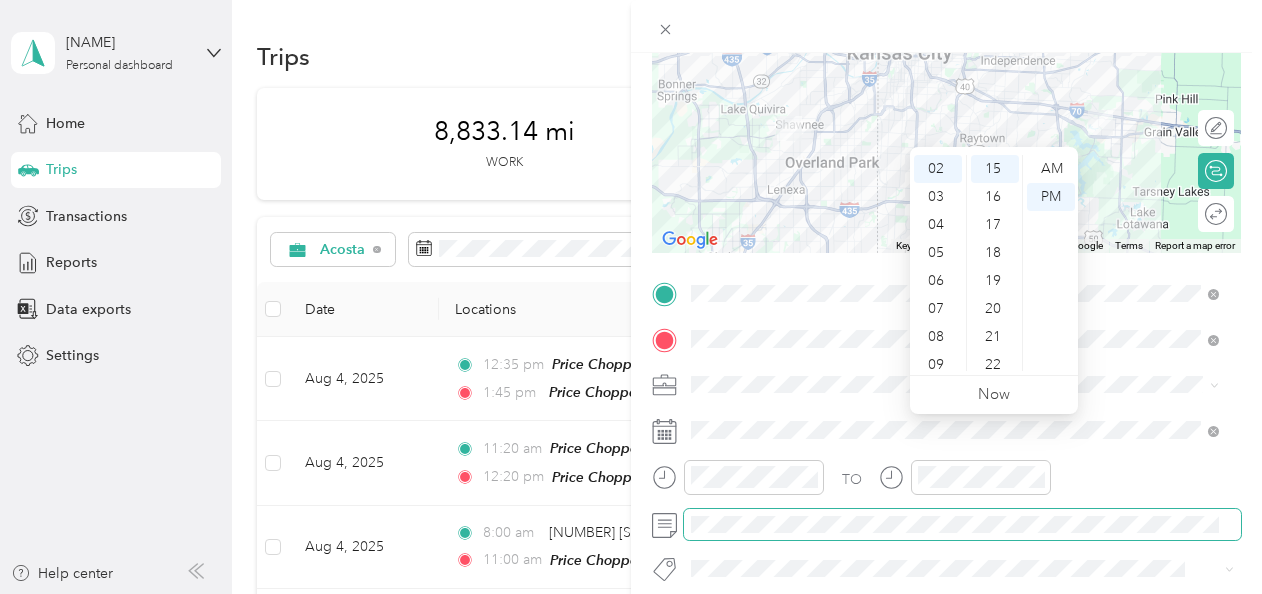 scroll, scrollTop: 400, scrollLeft: 0, axis: vertical 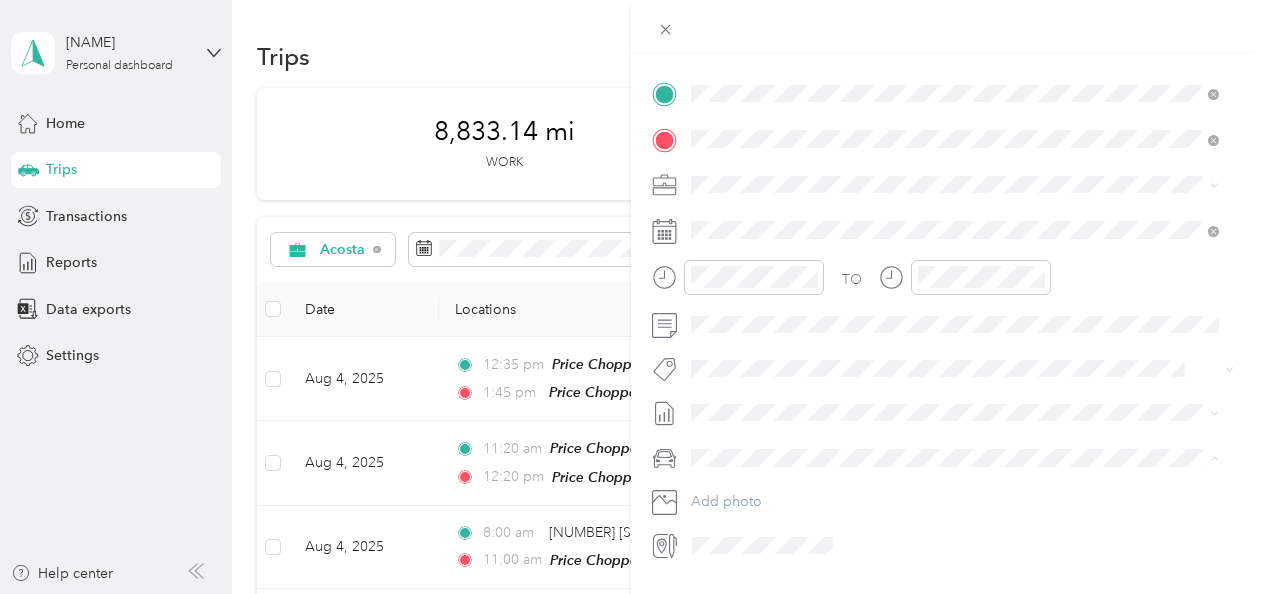 drag, startPoint x: 744, startPoint y: 492, endPoint x: 755, endPoint y: 491, distance: 11.045361 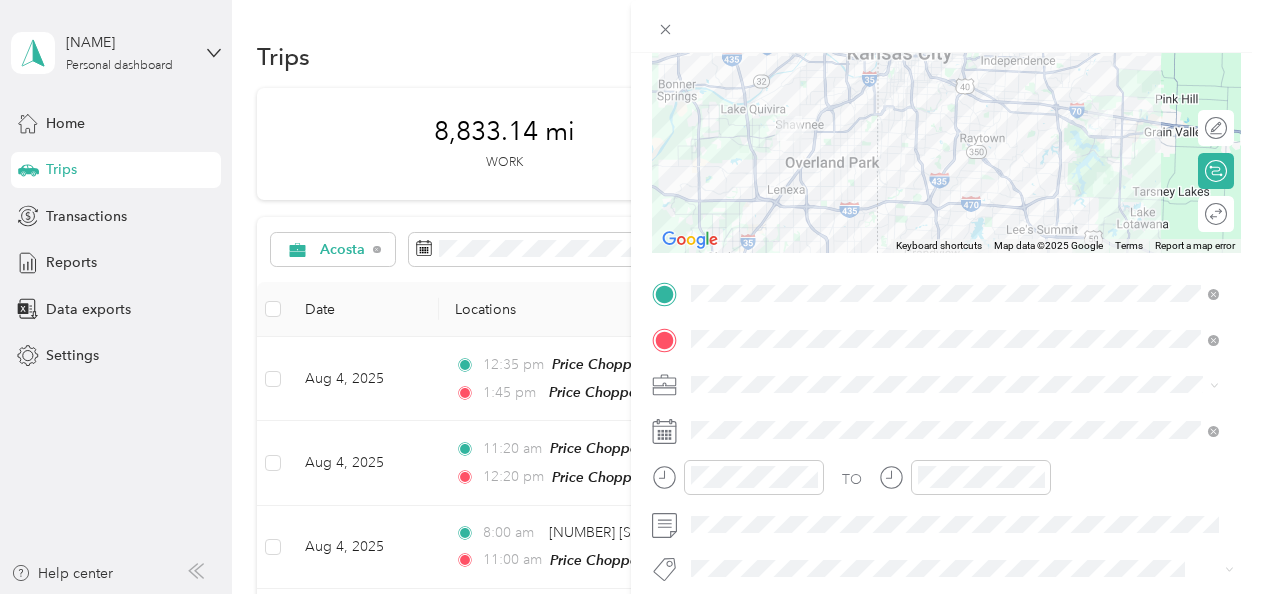 scroll, scrollTop: 0, scrollLeft: 0, axis: both 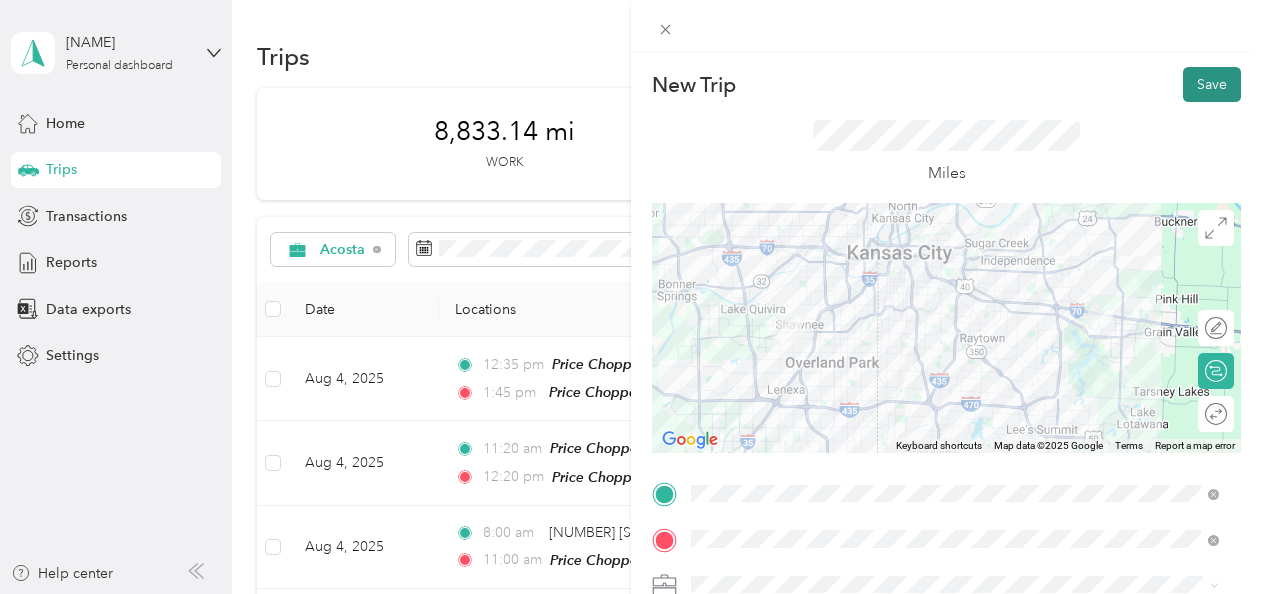 click on "Save" at bounding box center [1212, 84] 